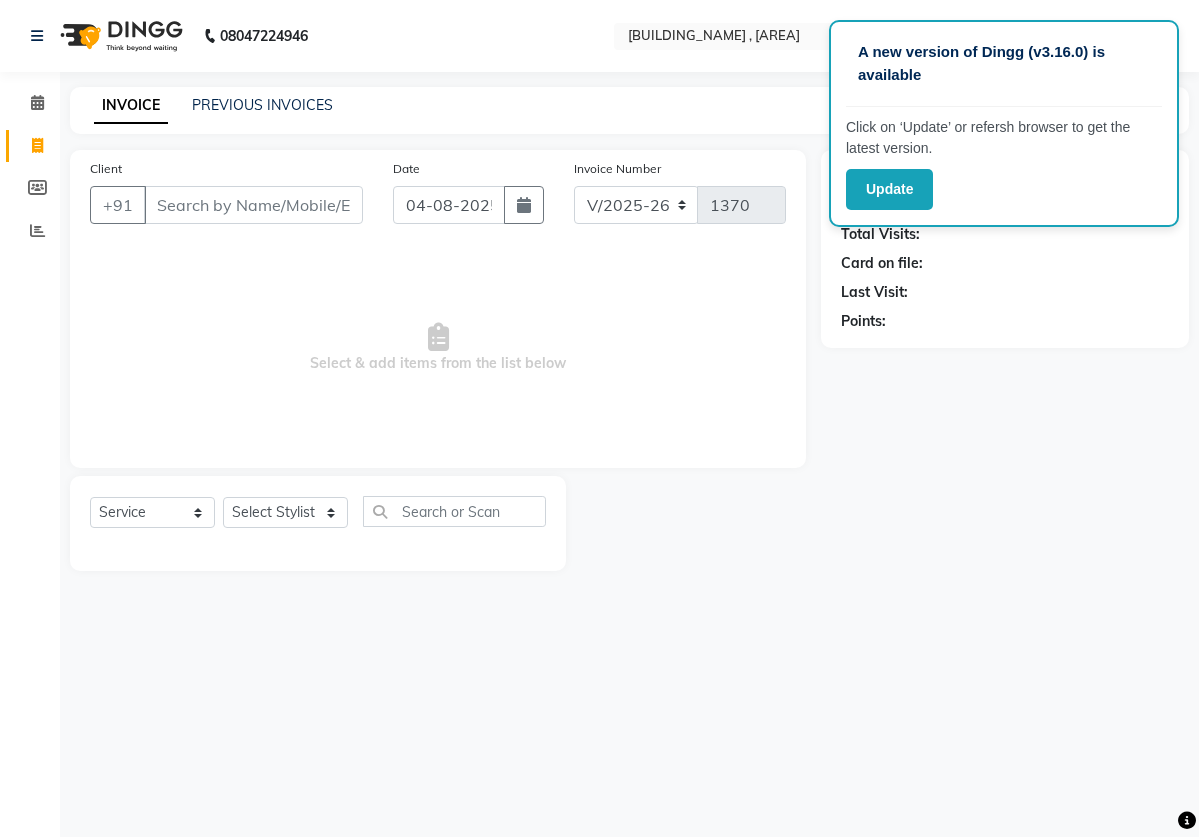 select on "82" 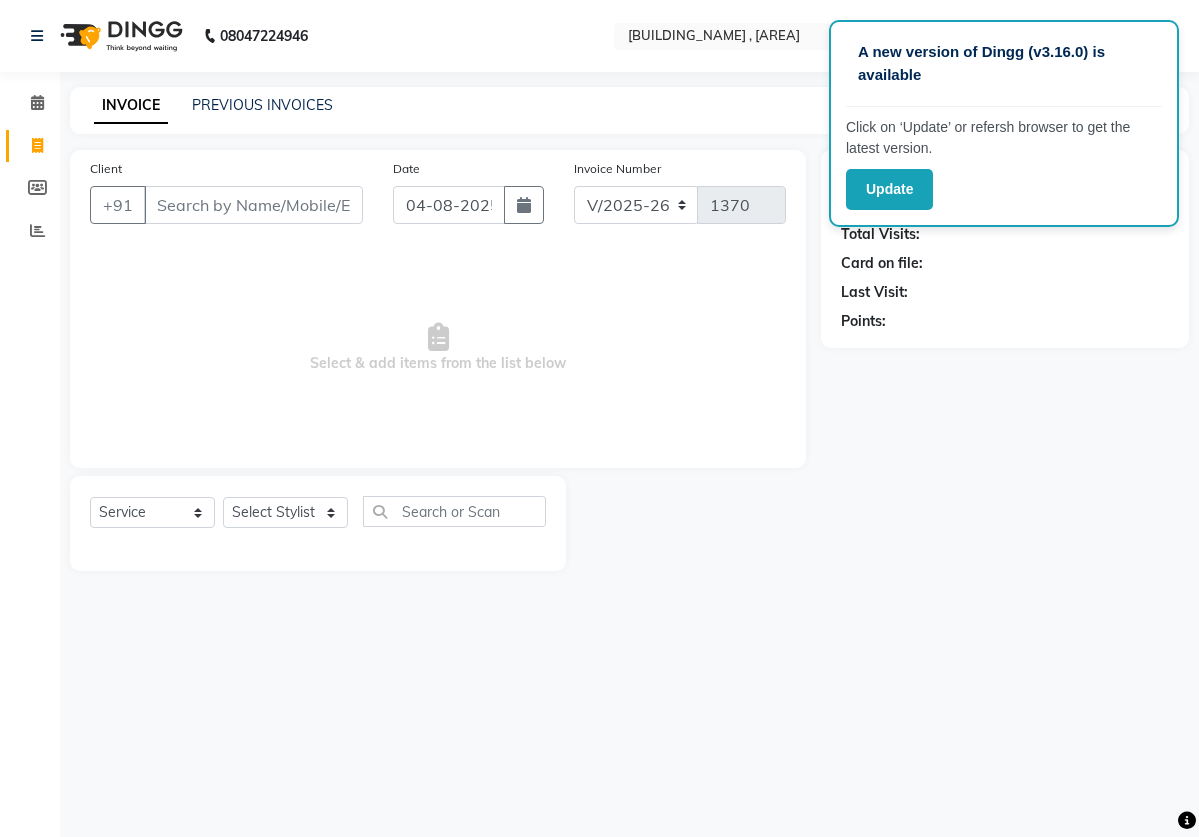 click on "Client" at bounding box center (253, 205) 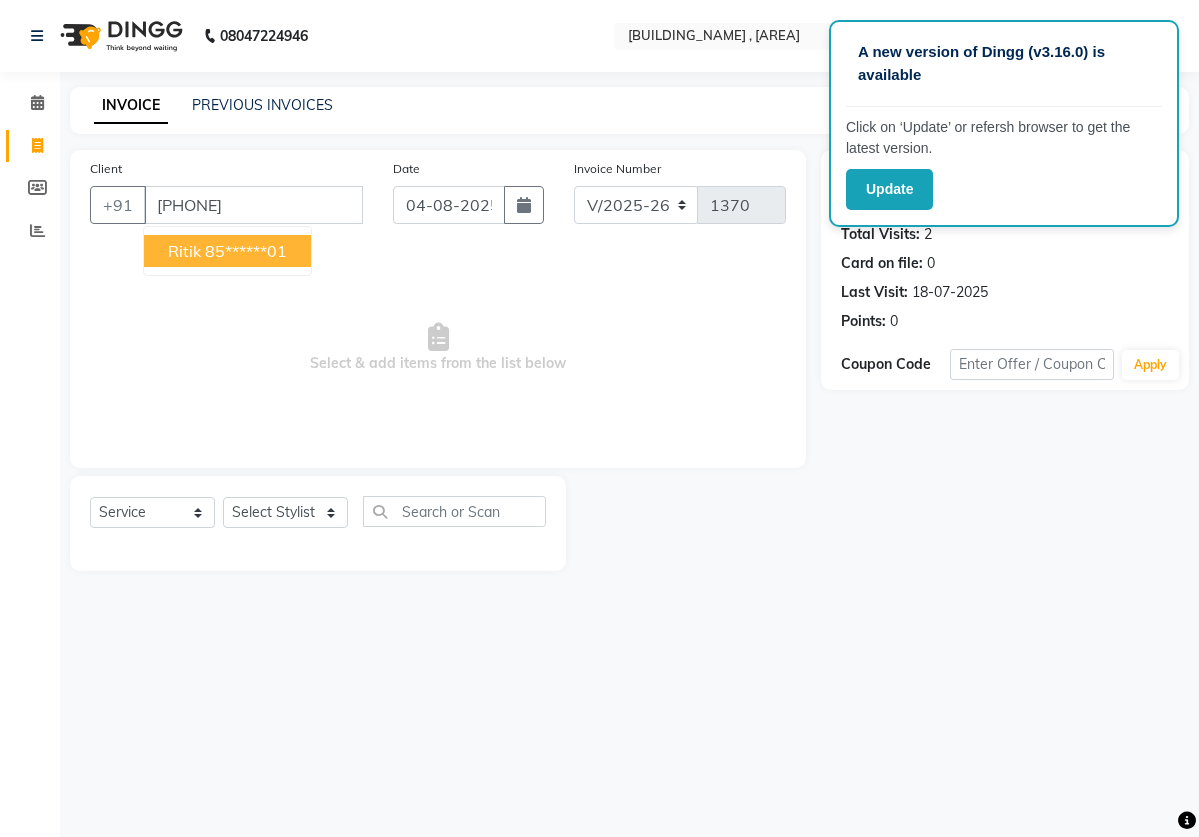 click on "85******01" at bounding box center (246, 251) 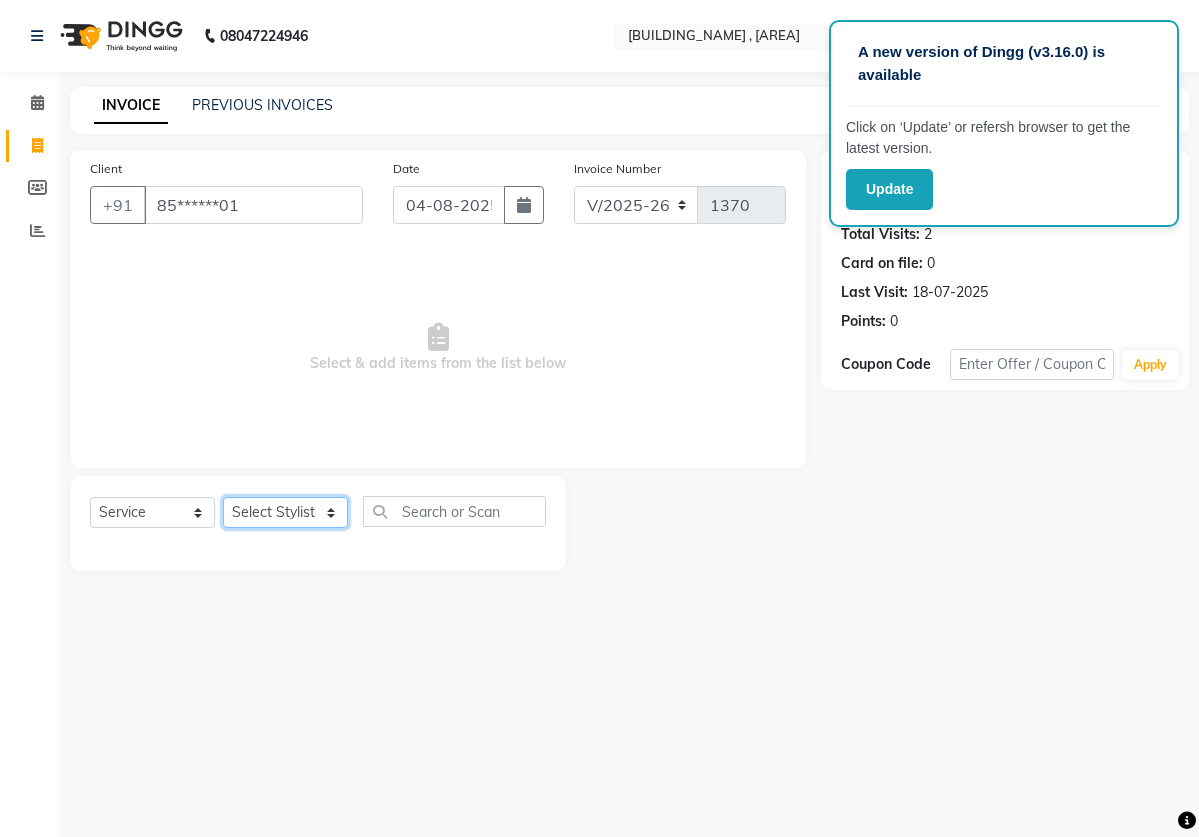 select on "50364" 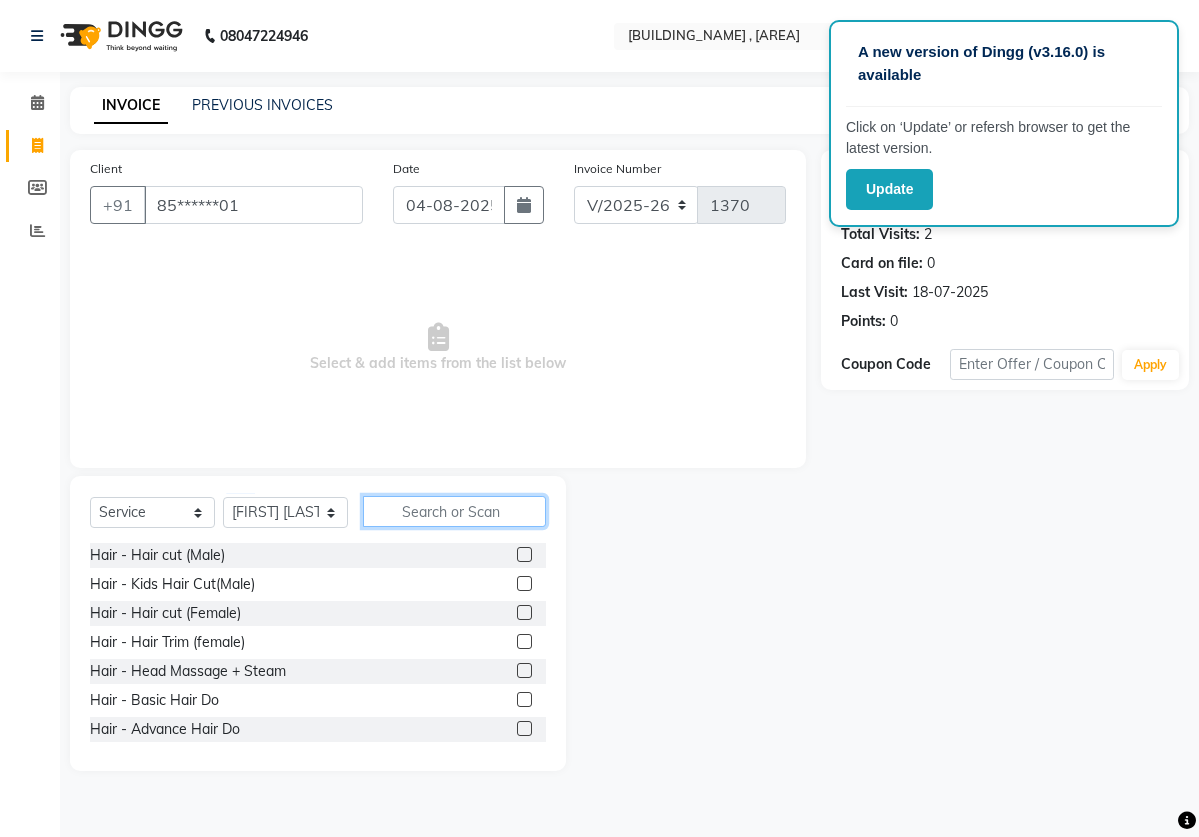 click 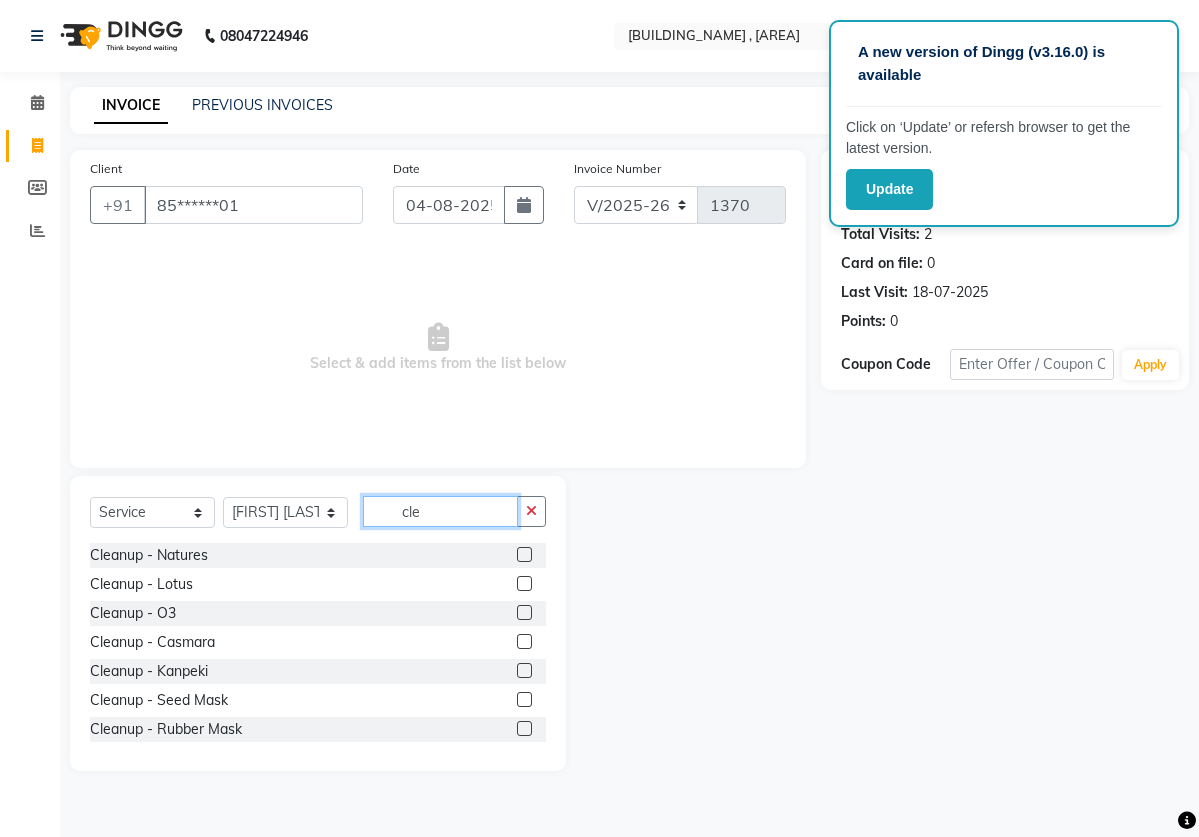 type on "cle" 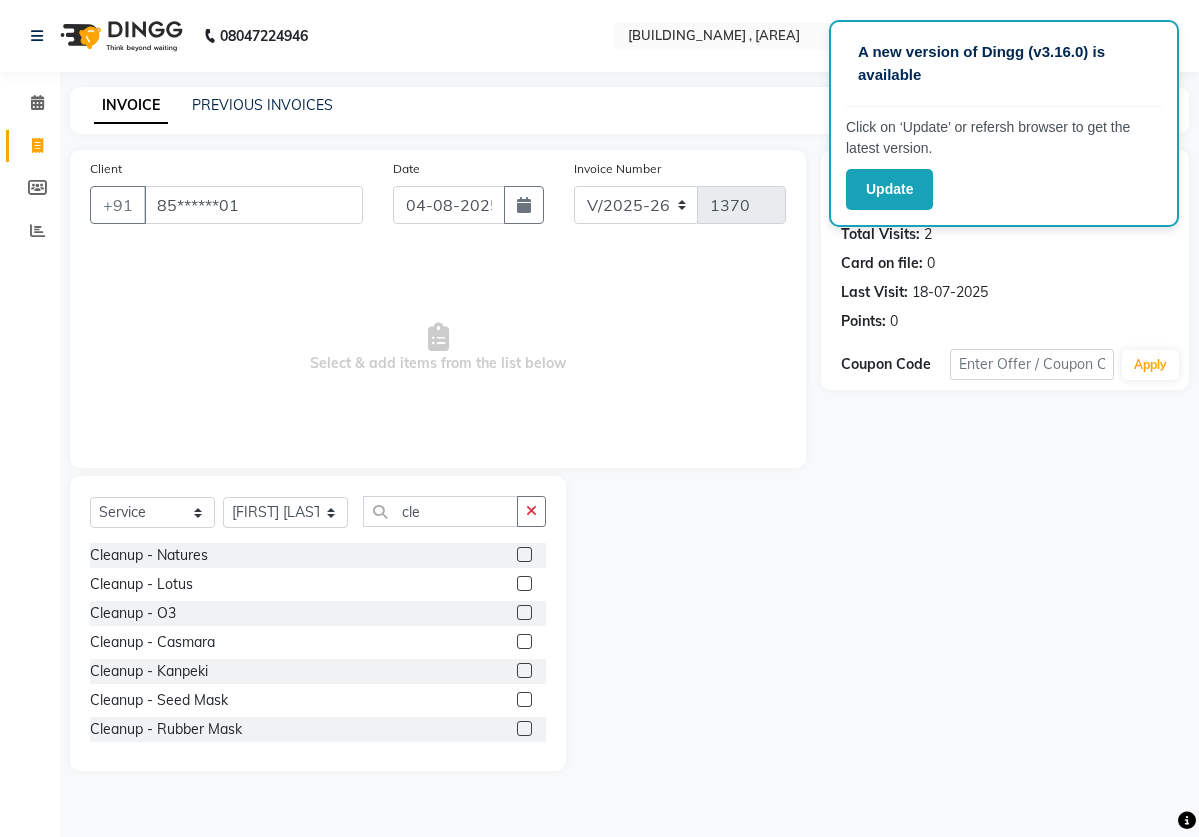 click 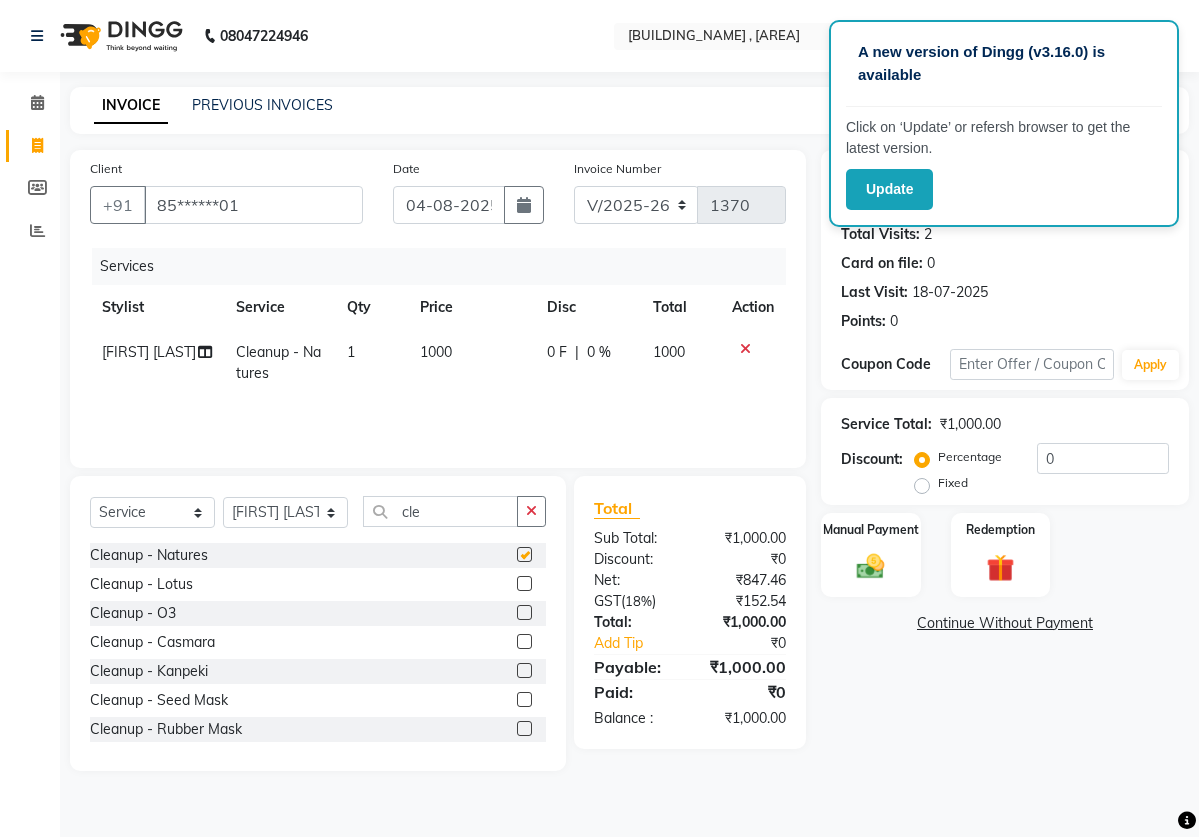 checkbox on "false" 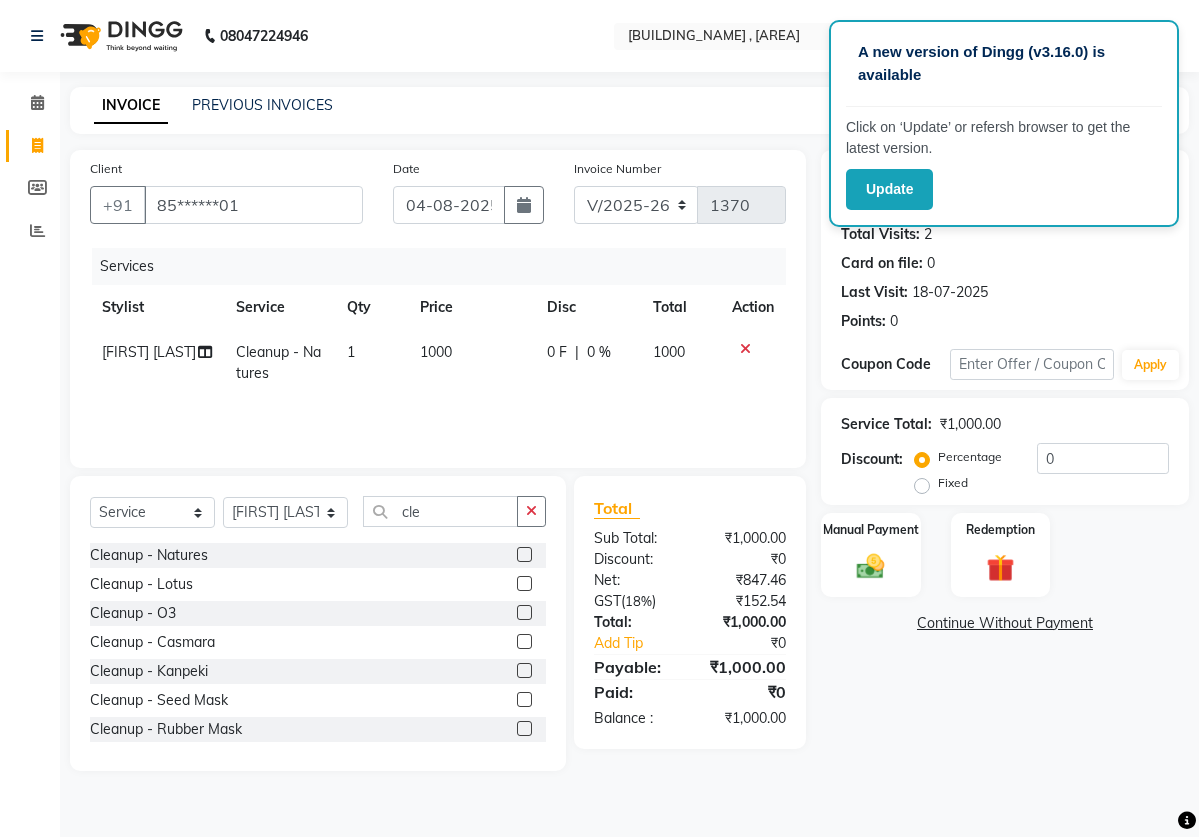 click 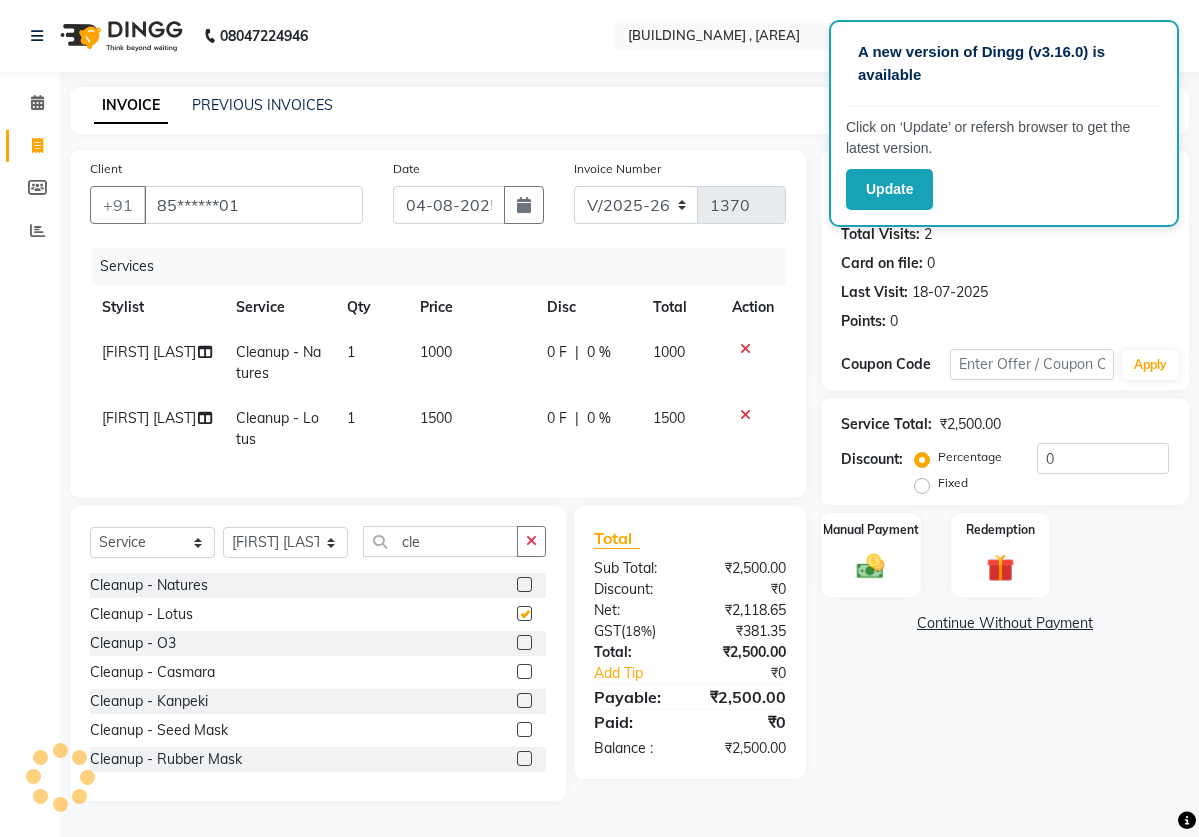 checkbox on "false" 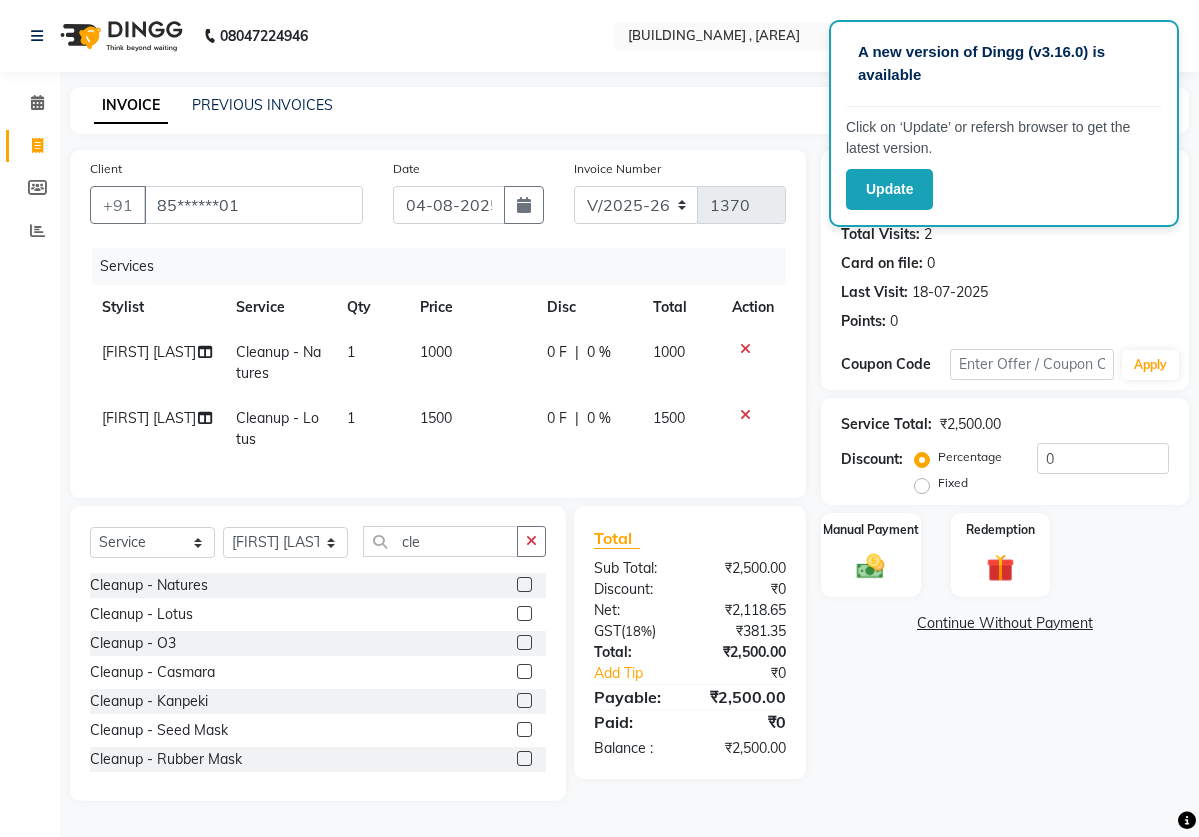 click 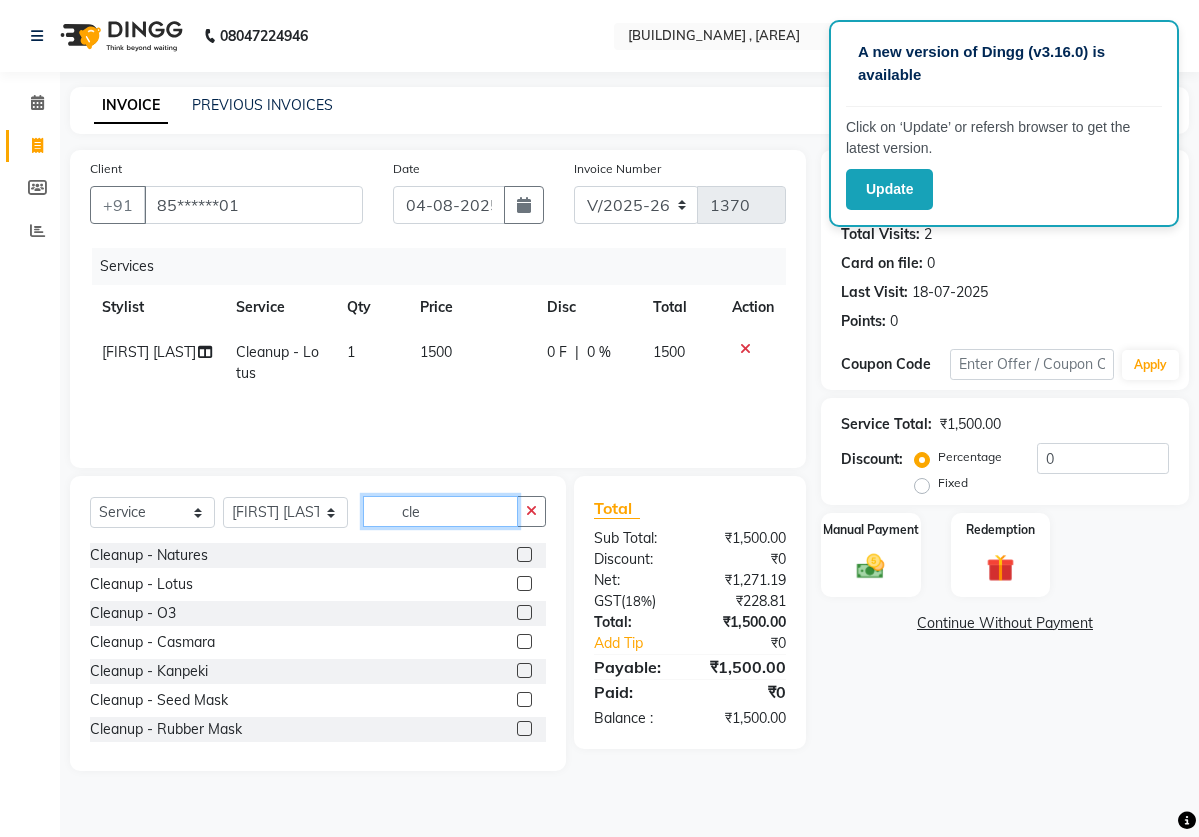click on "cle" 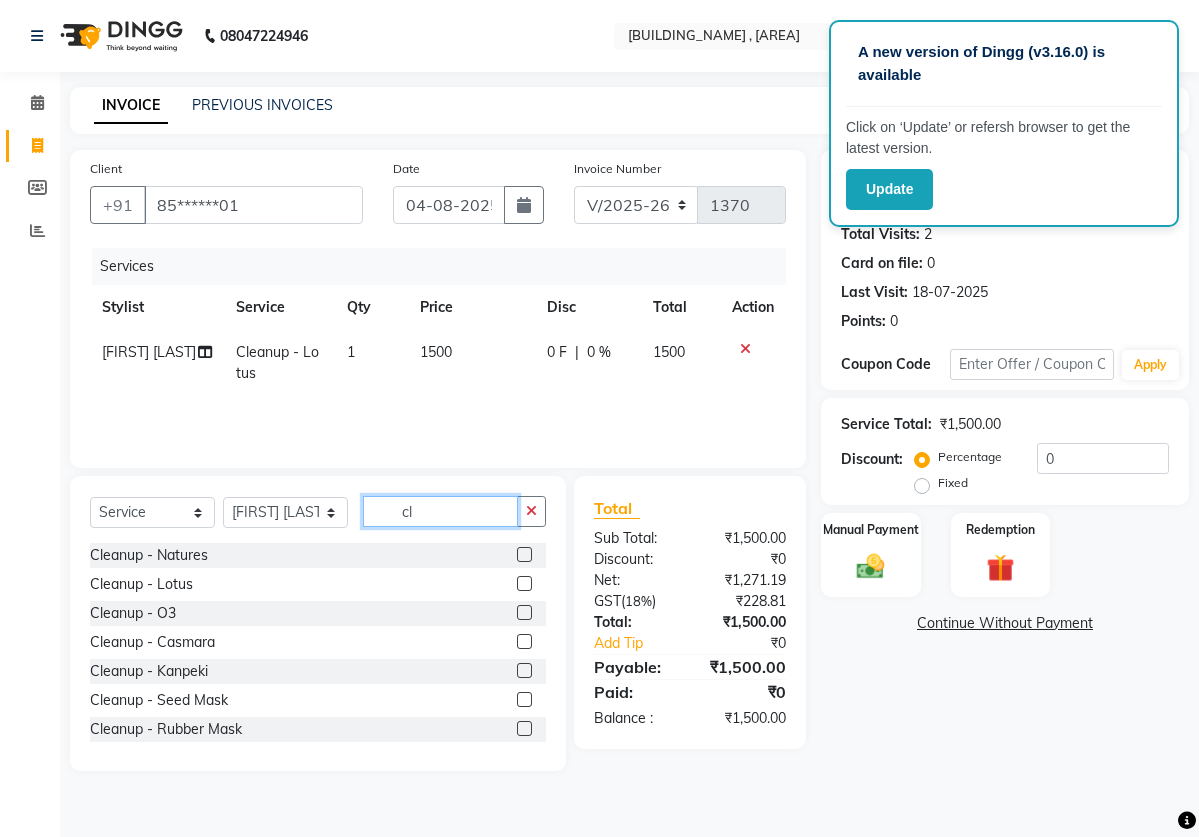 type on "c" 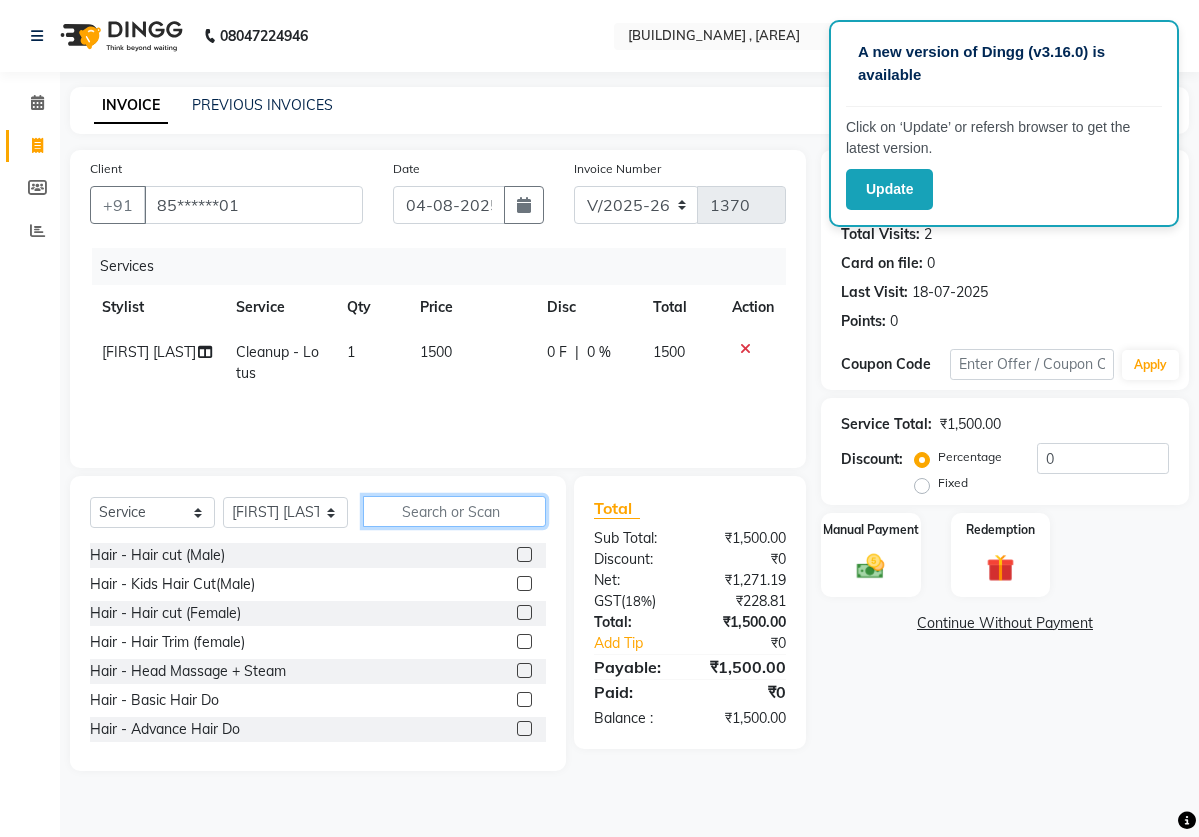 type 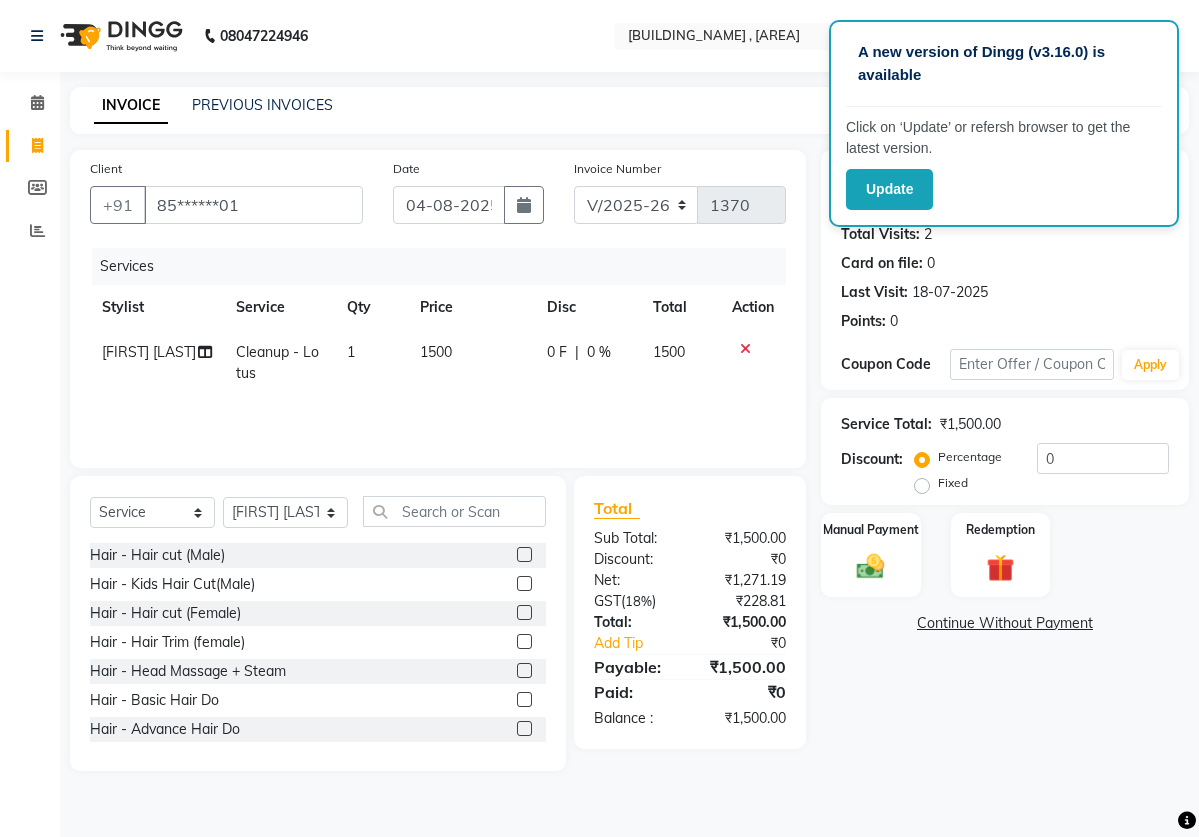 click 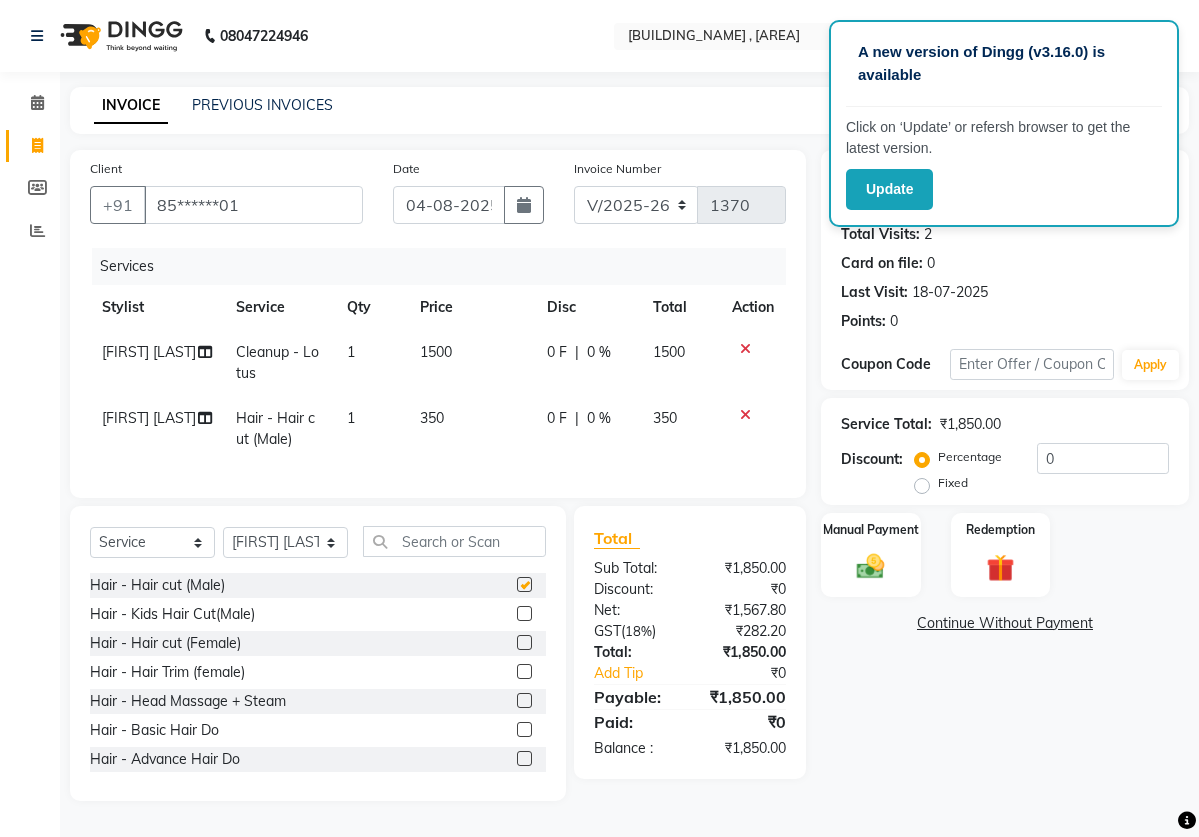 checkbox on "false" 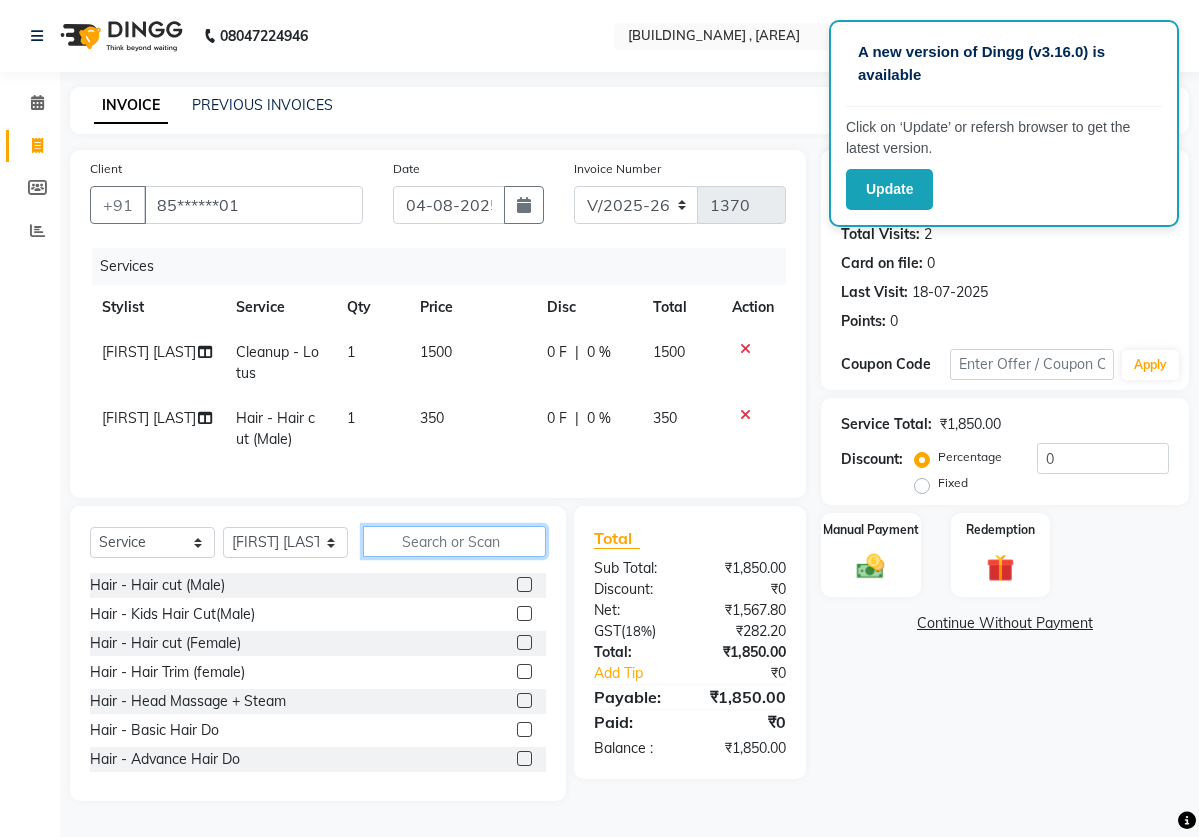 click 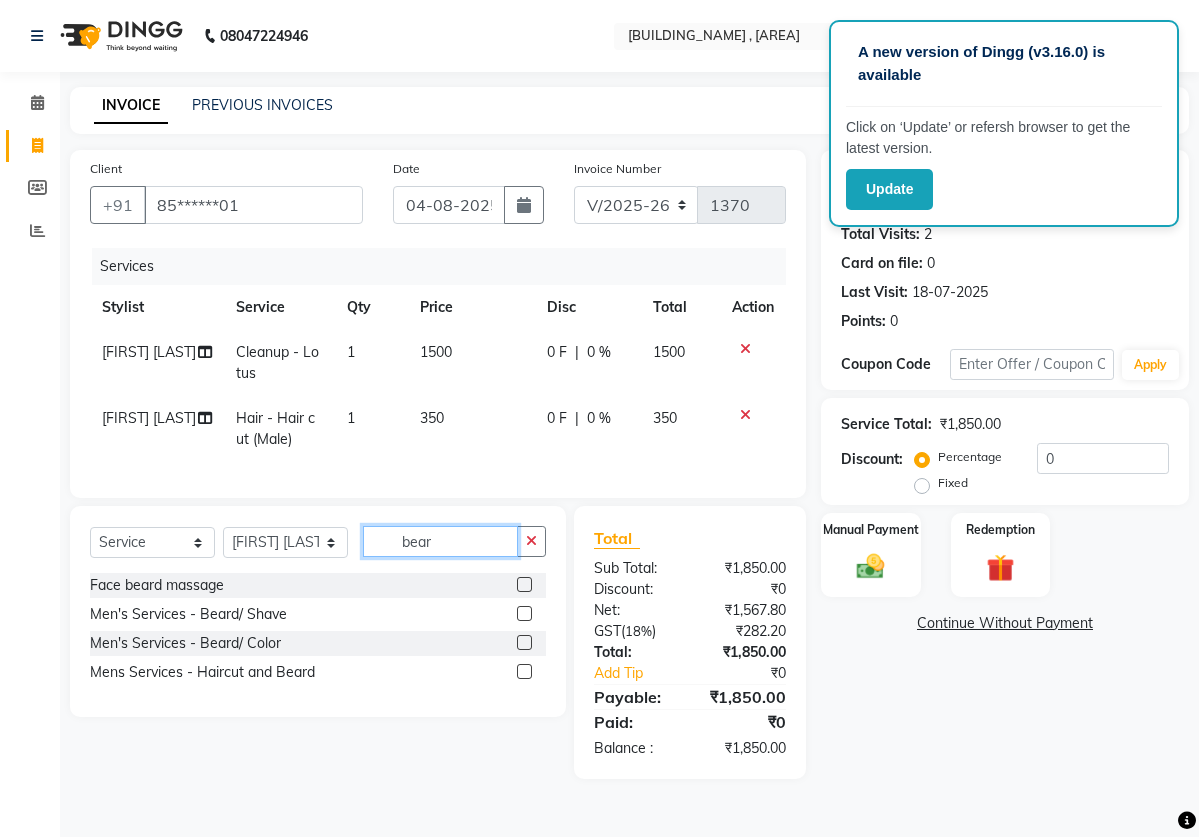 type on "bear" 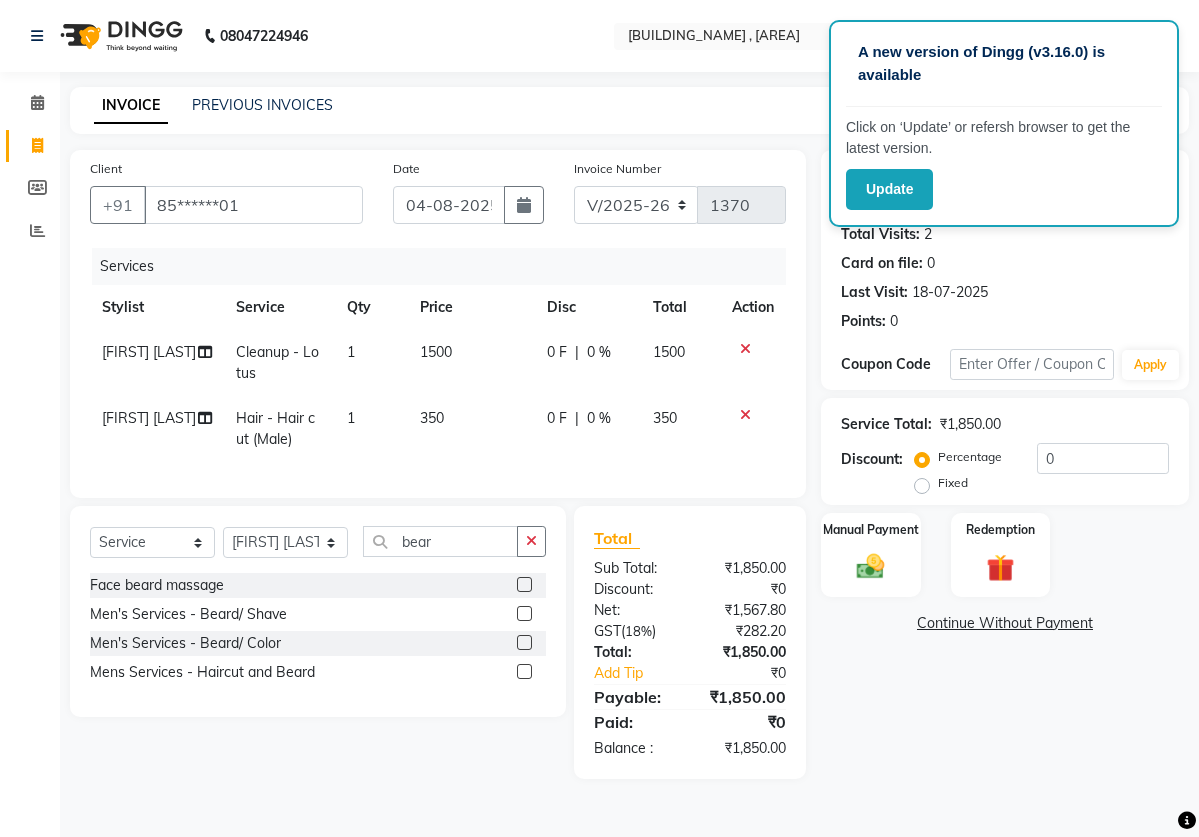 click 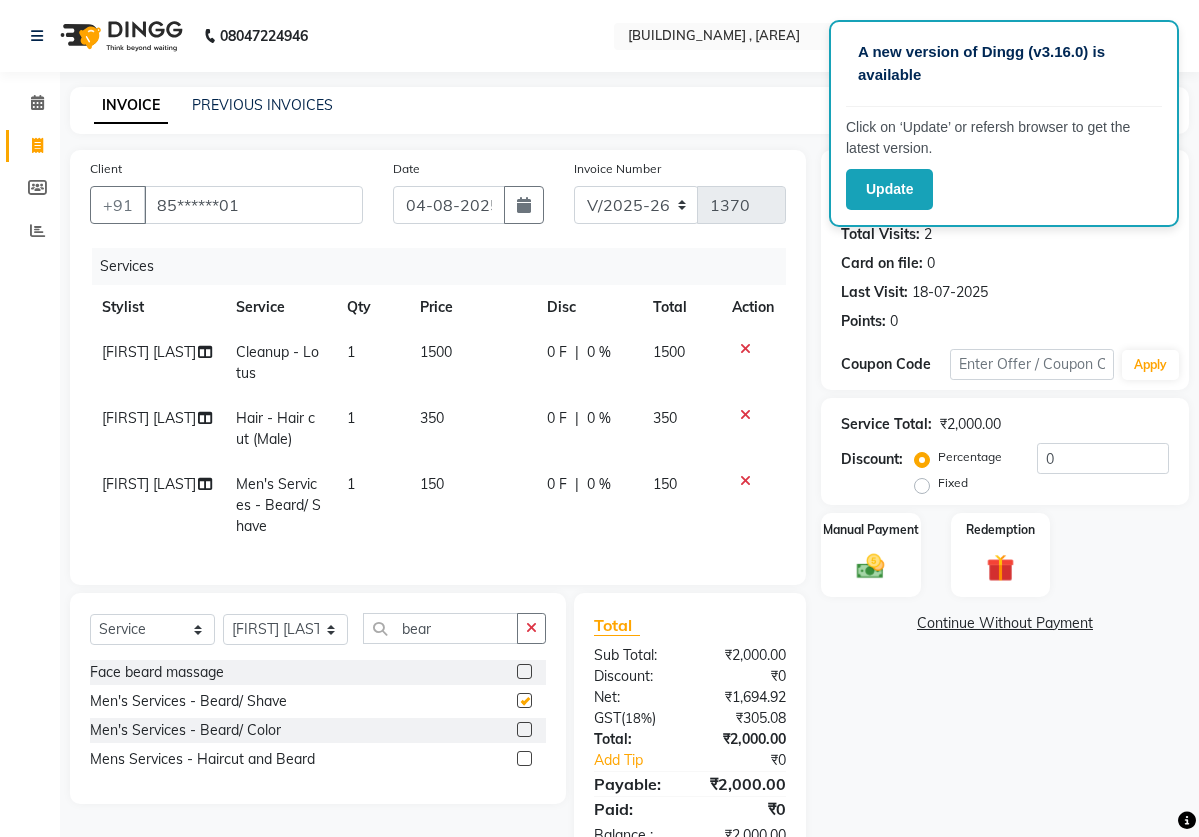 checkbox on "false" 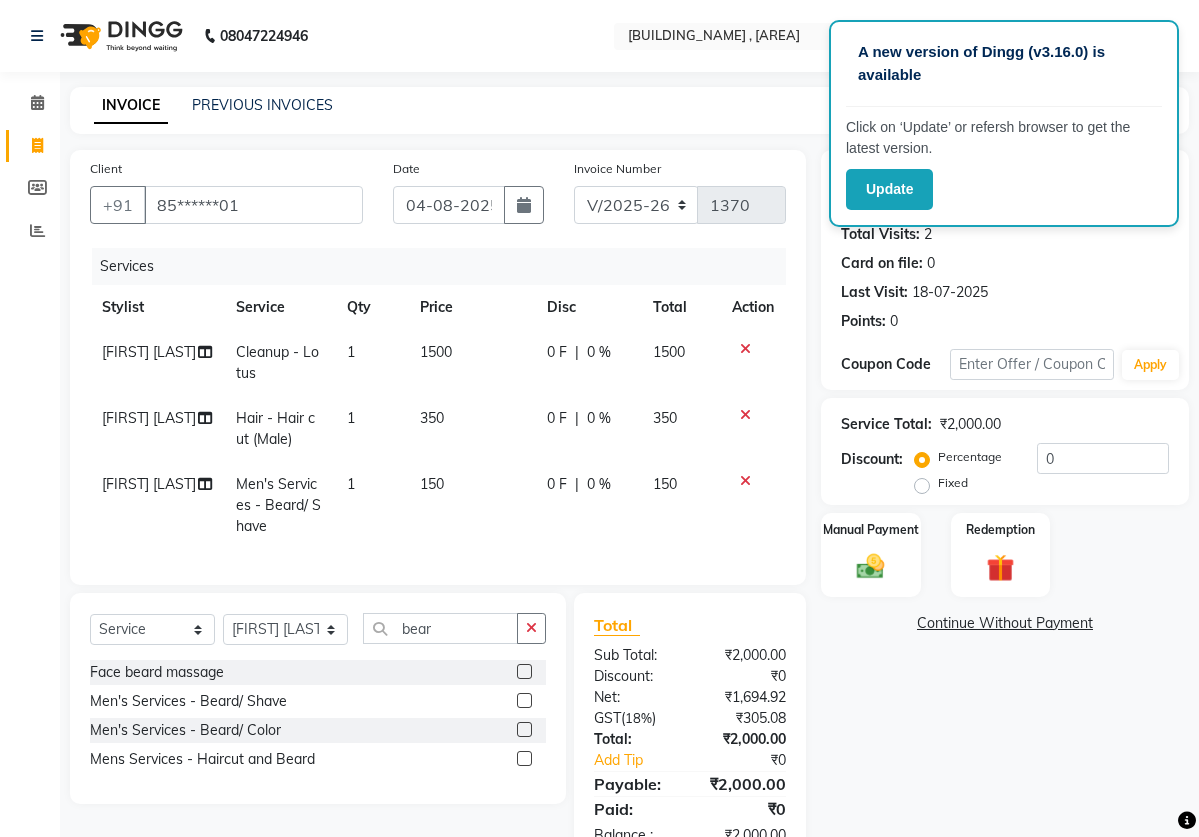 click on "150" 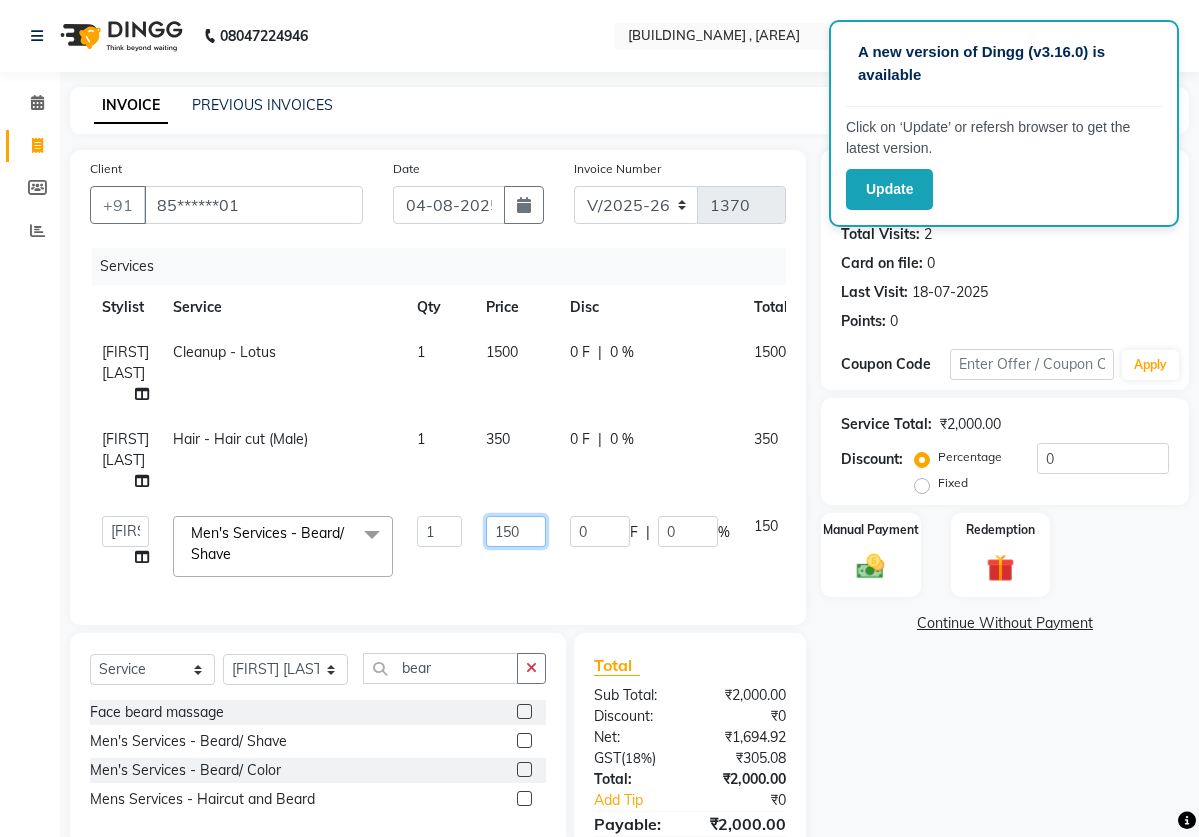 click on "150" 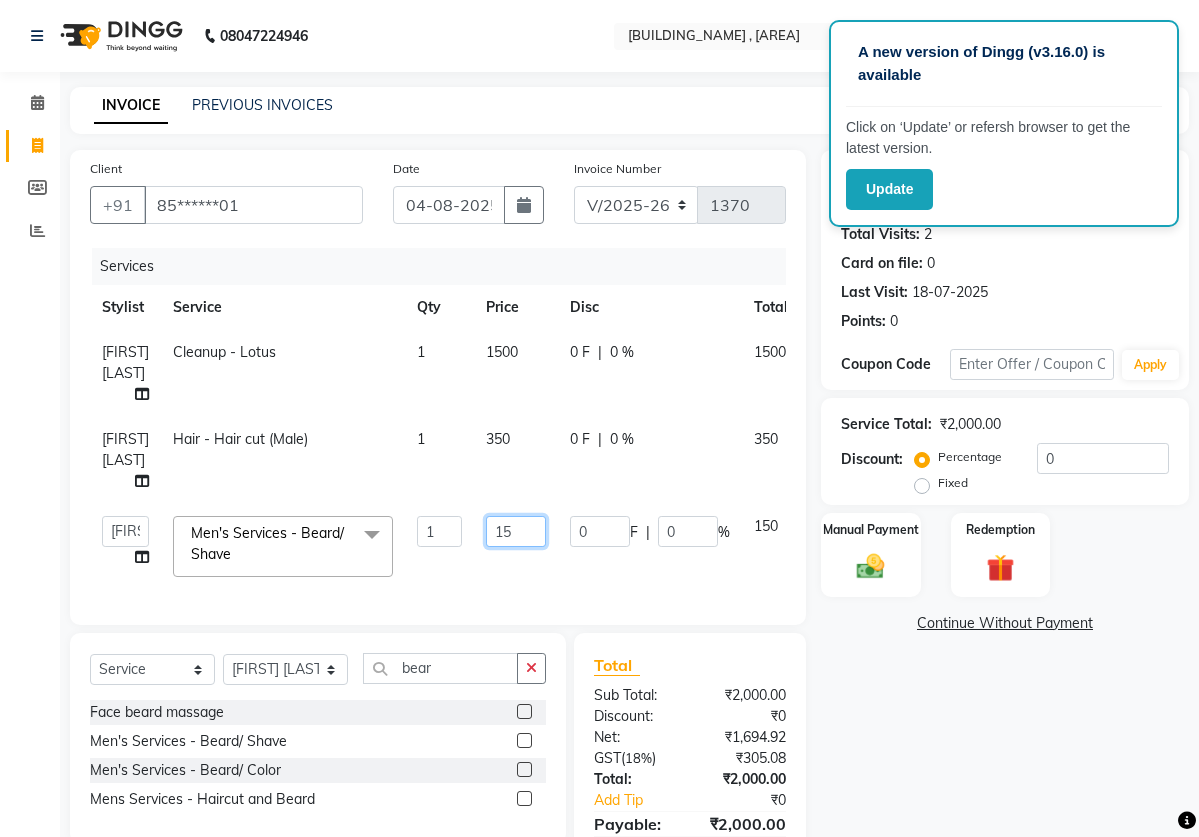 type on "1" 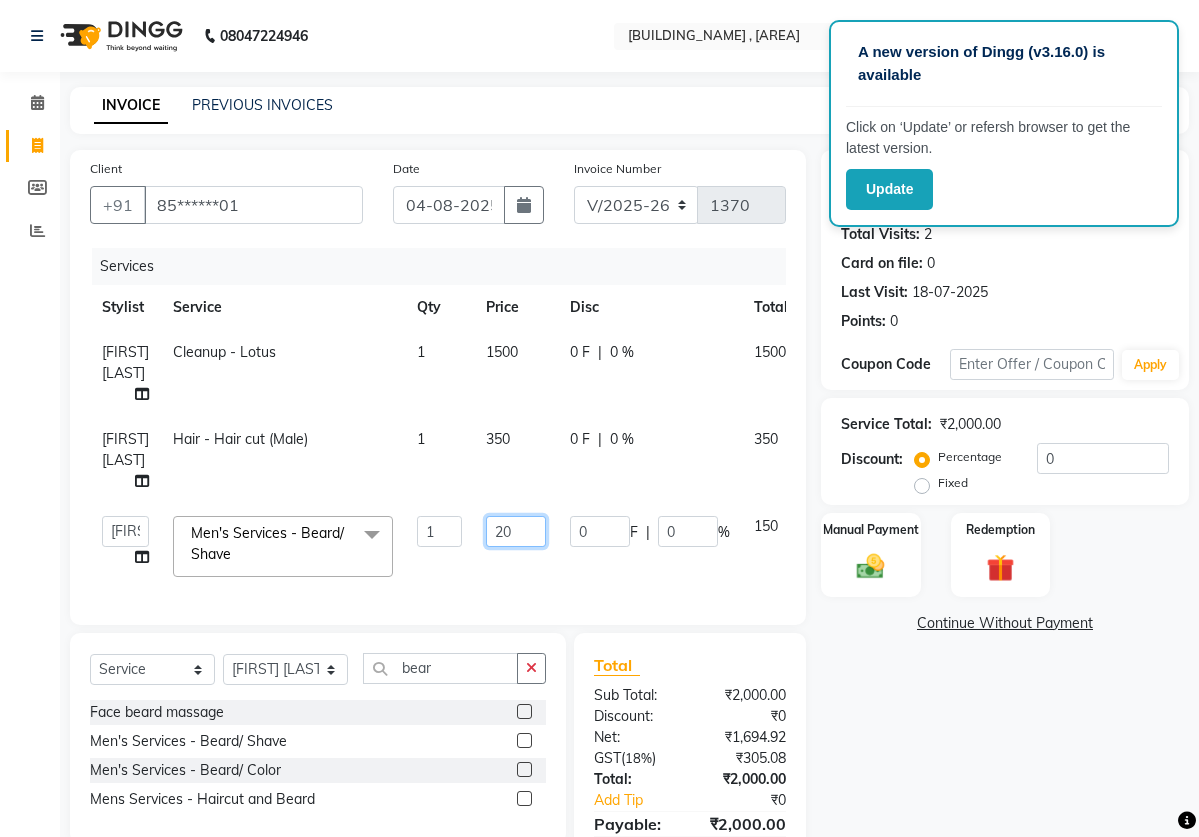 type on "200" 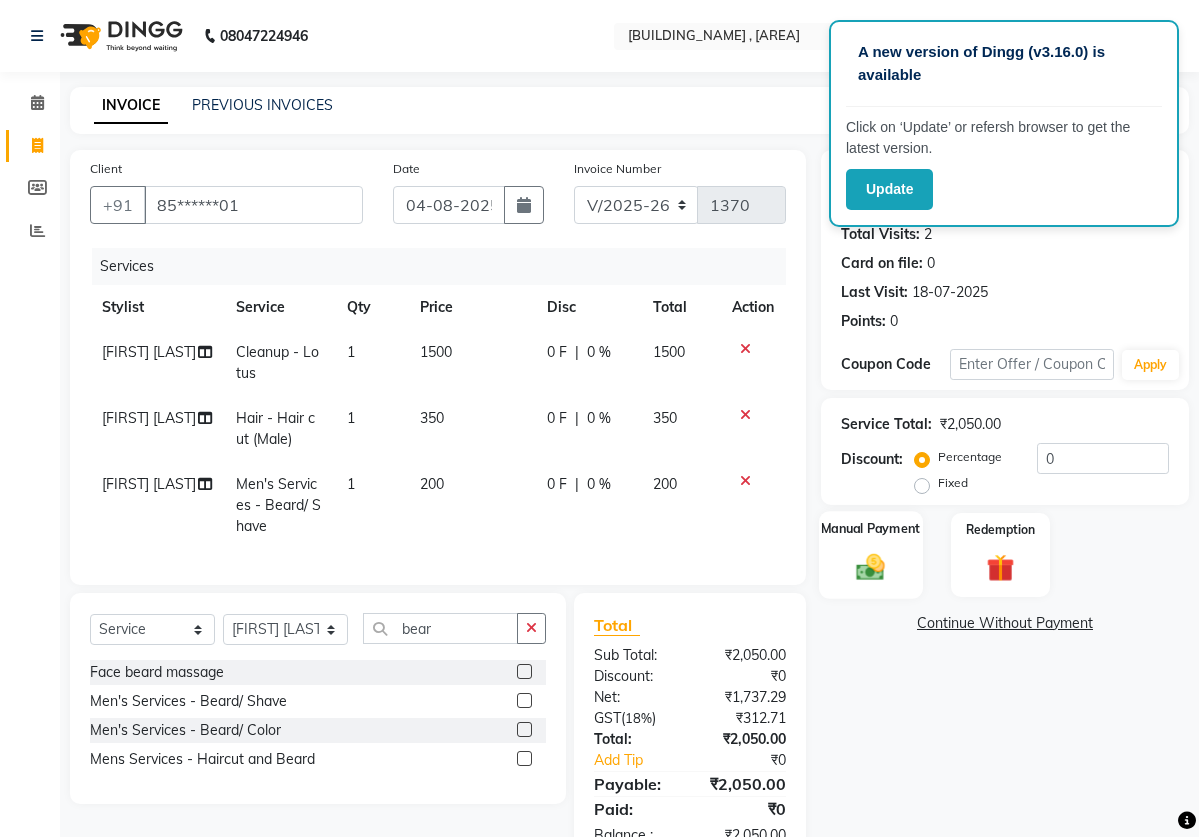 click 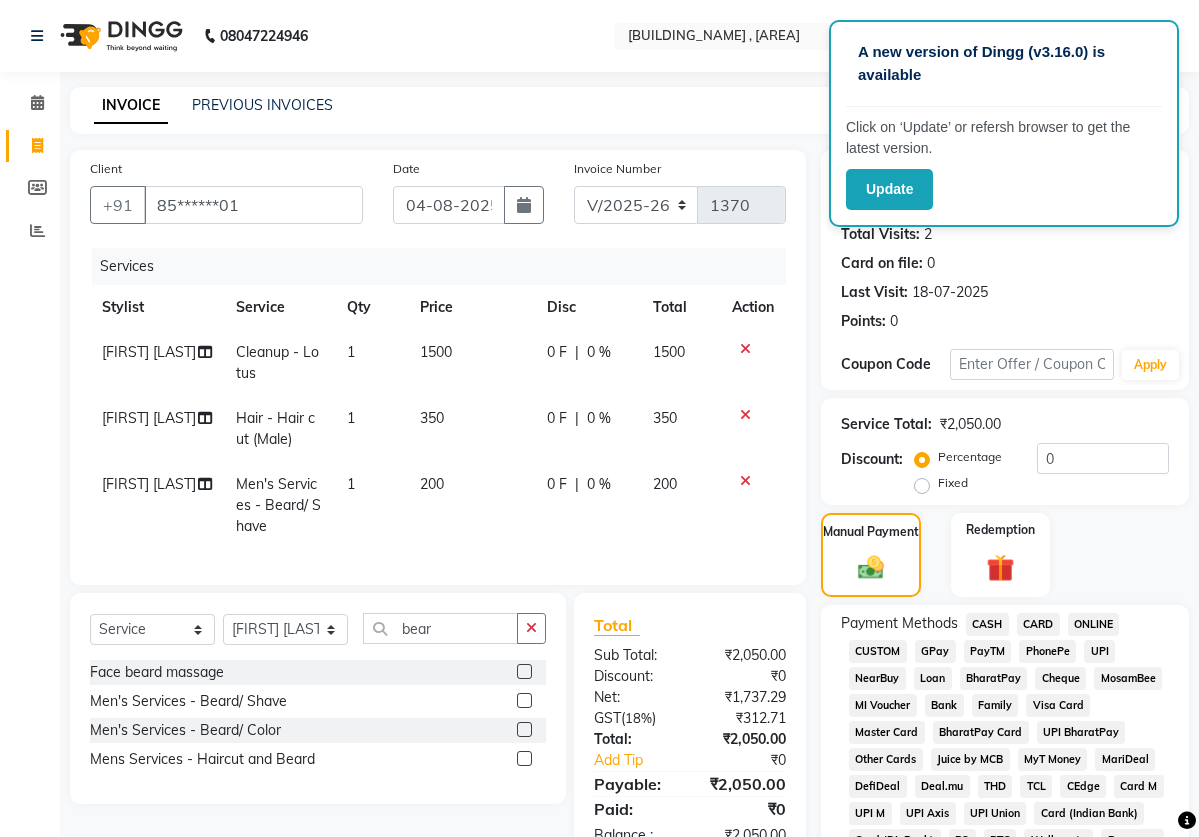 click on "ONLINE" 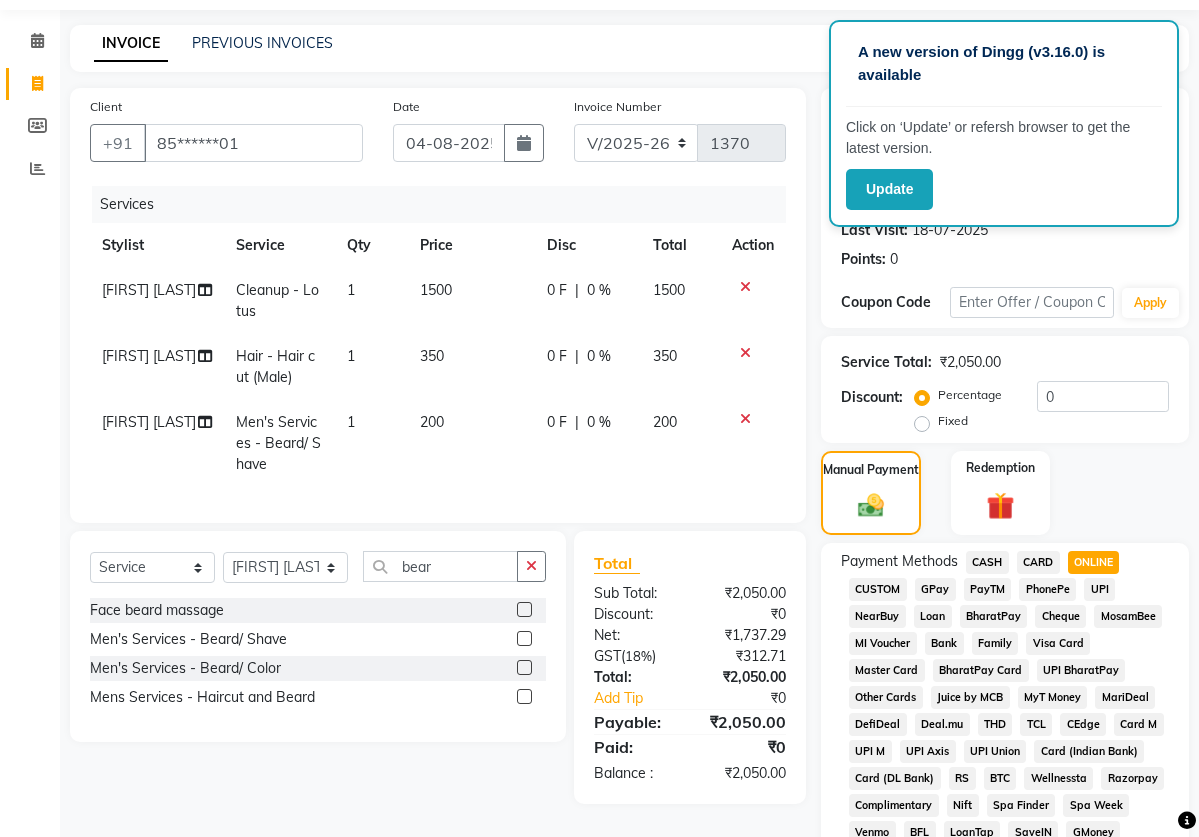 scroll, scrollTop: 91, scrollLeft: 0, axis: vertical 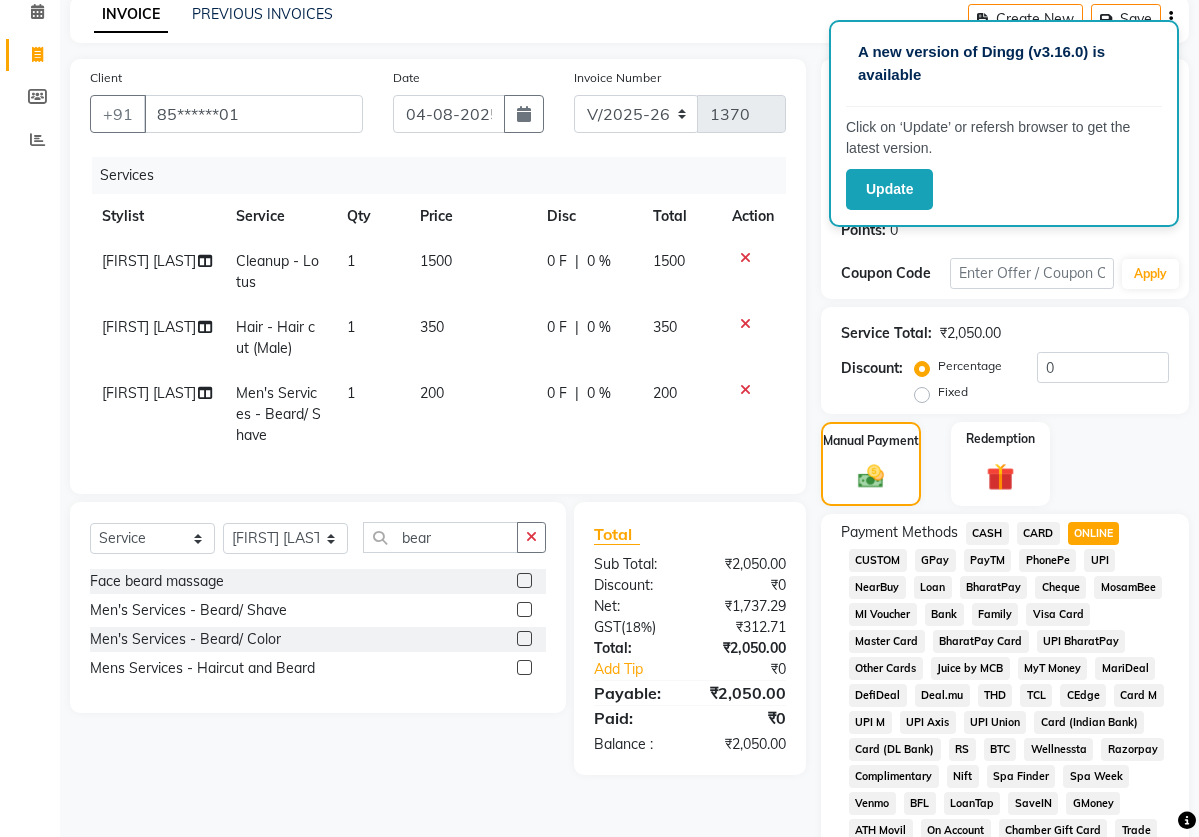 click on "200" 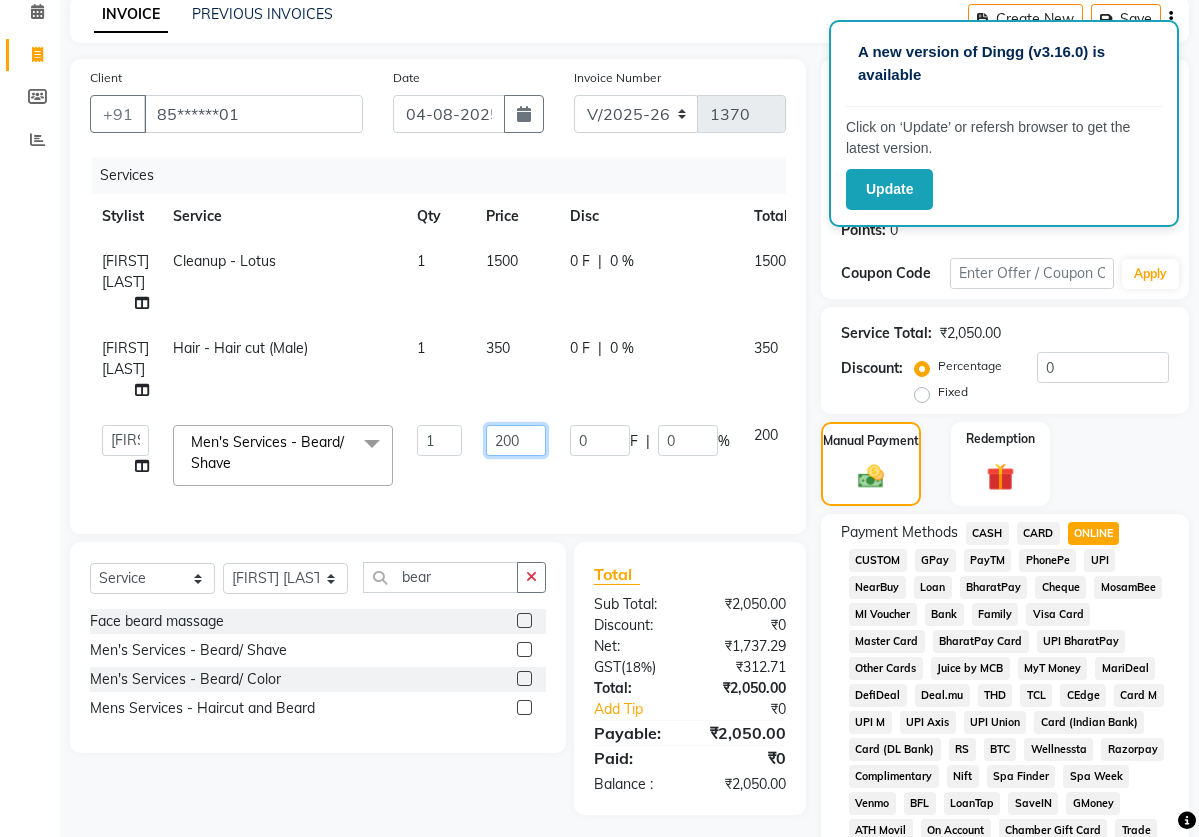 click on "200" 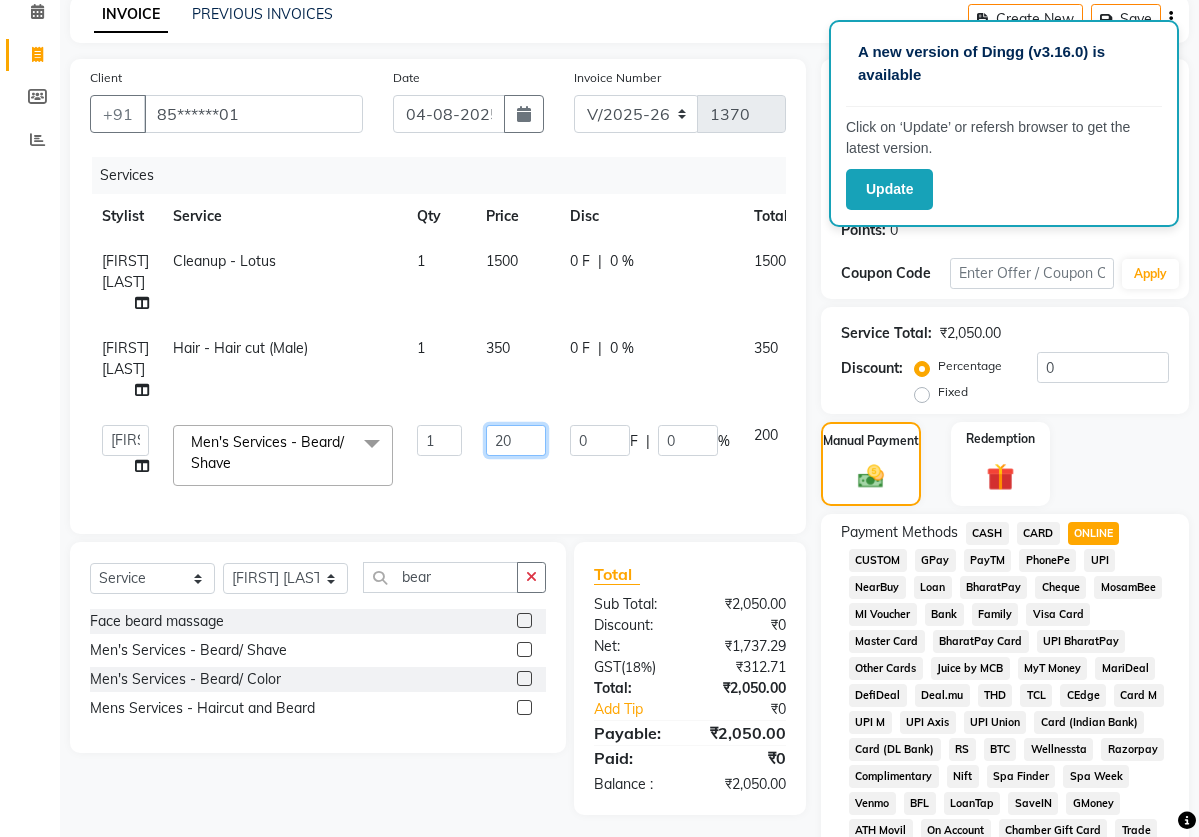 type on "2" 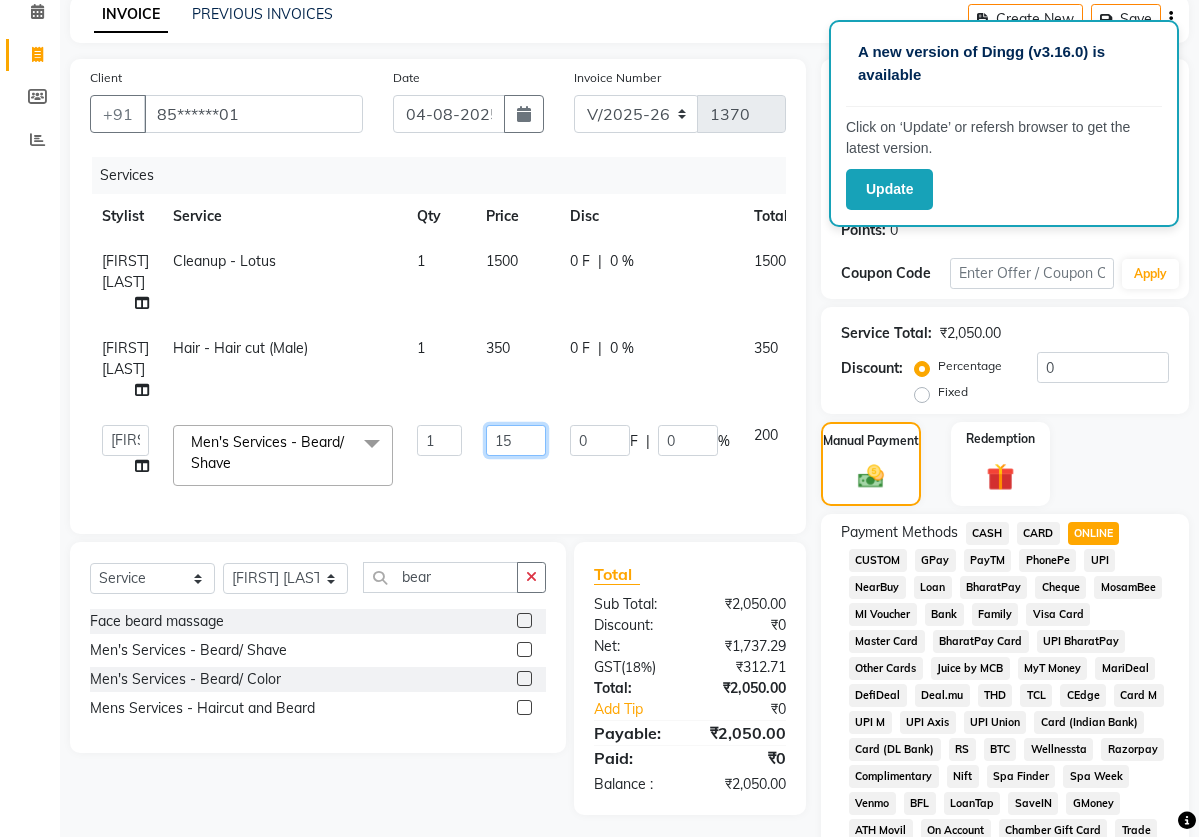 type on "150" 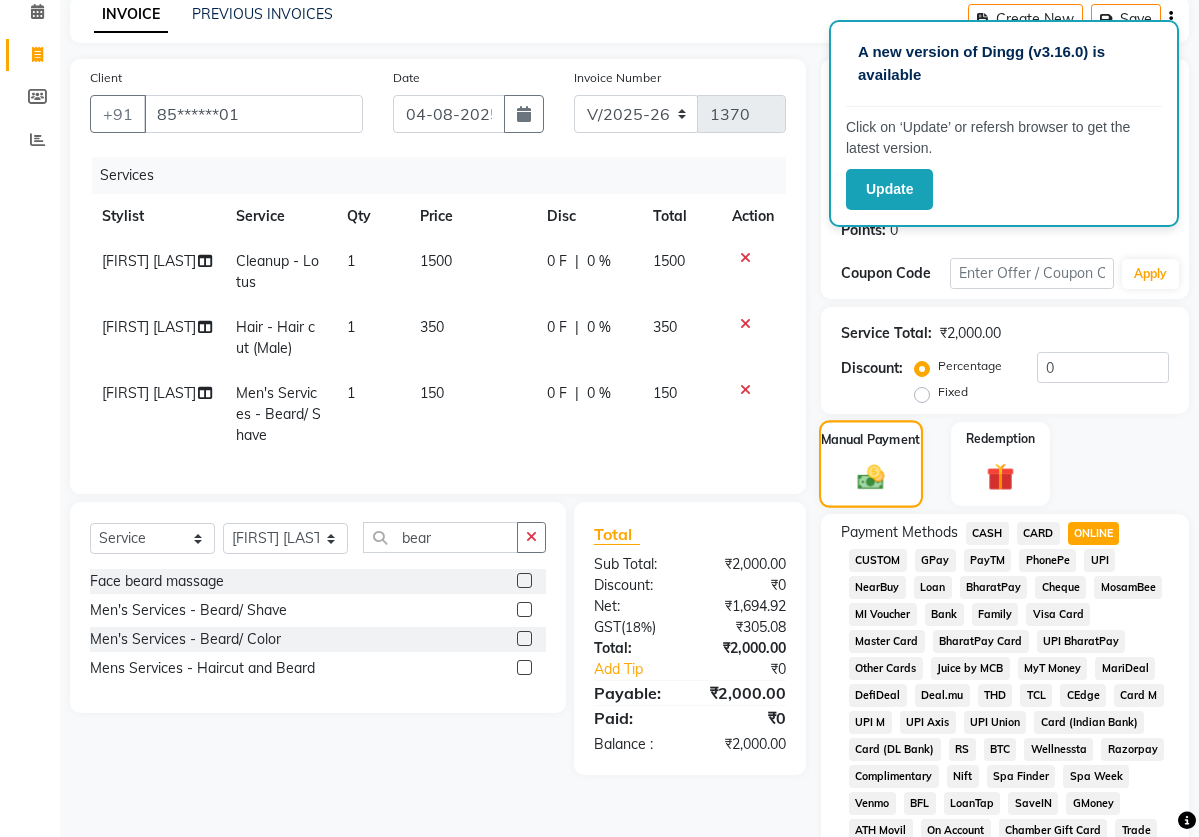 click 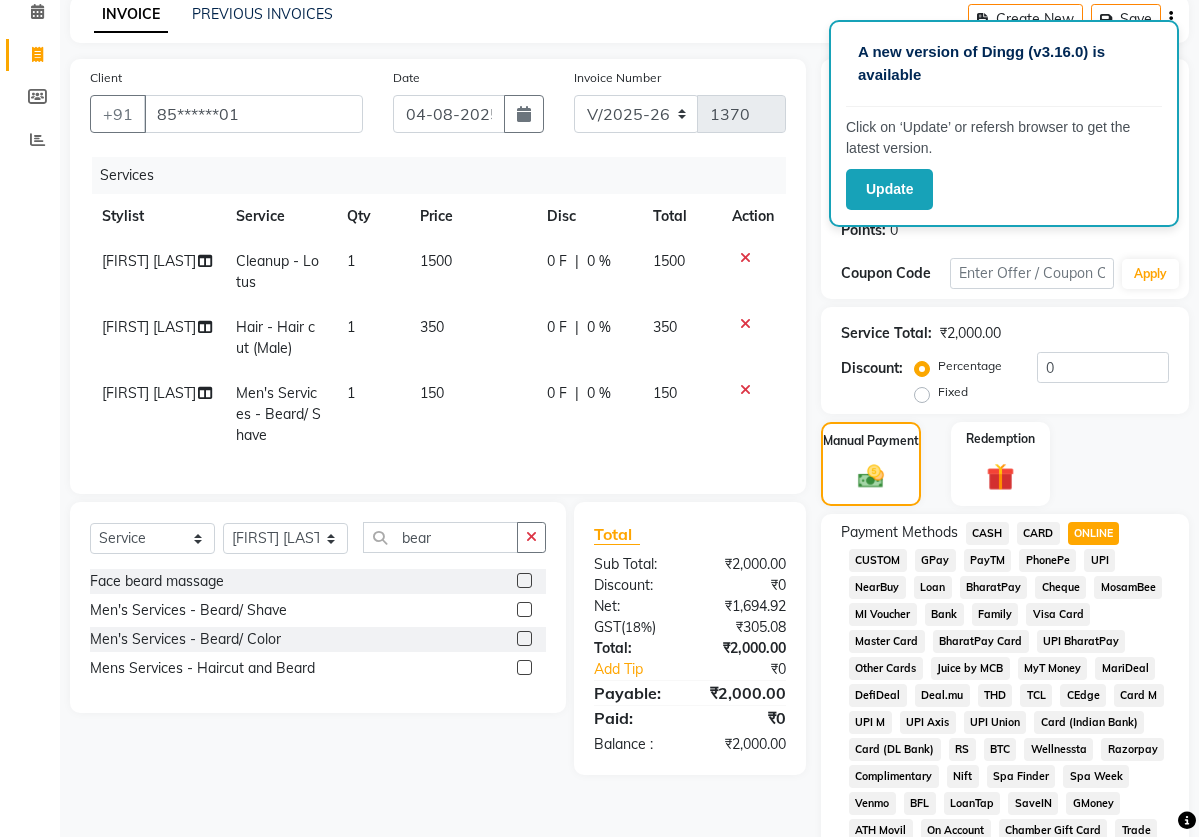 click on "ONLINE" 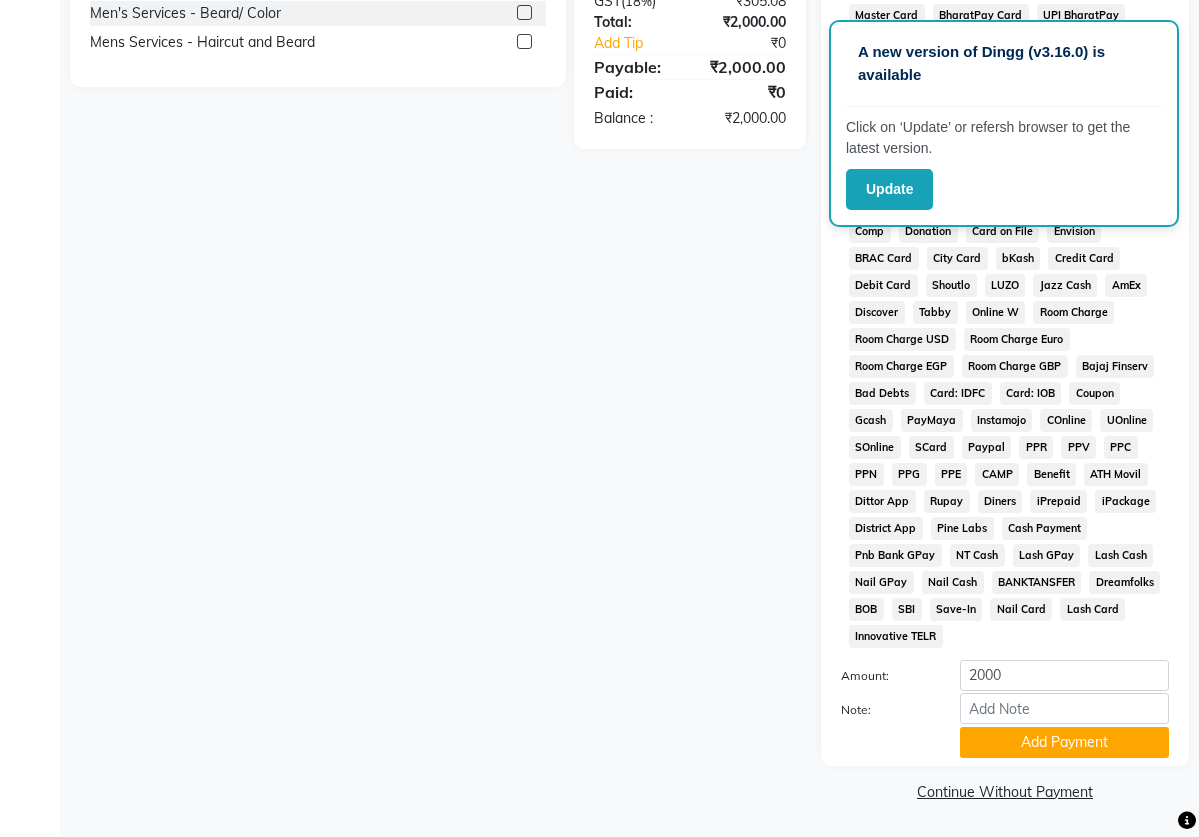 scroll, scrollTop: 743, scrollLeft: 0, axis: vertical 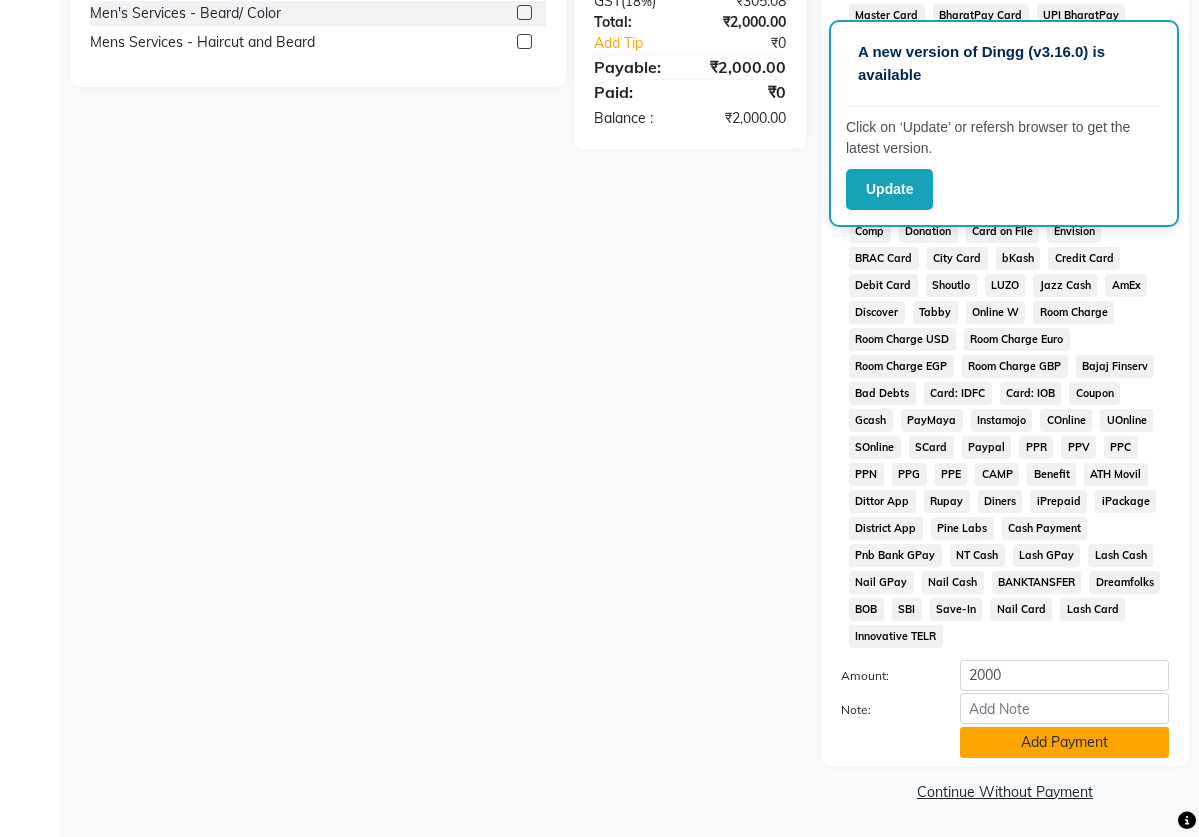 click on "Add Payment" 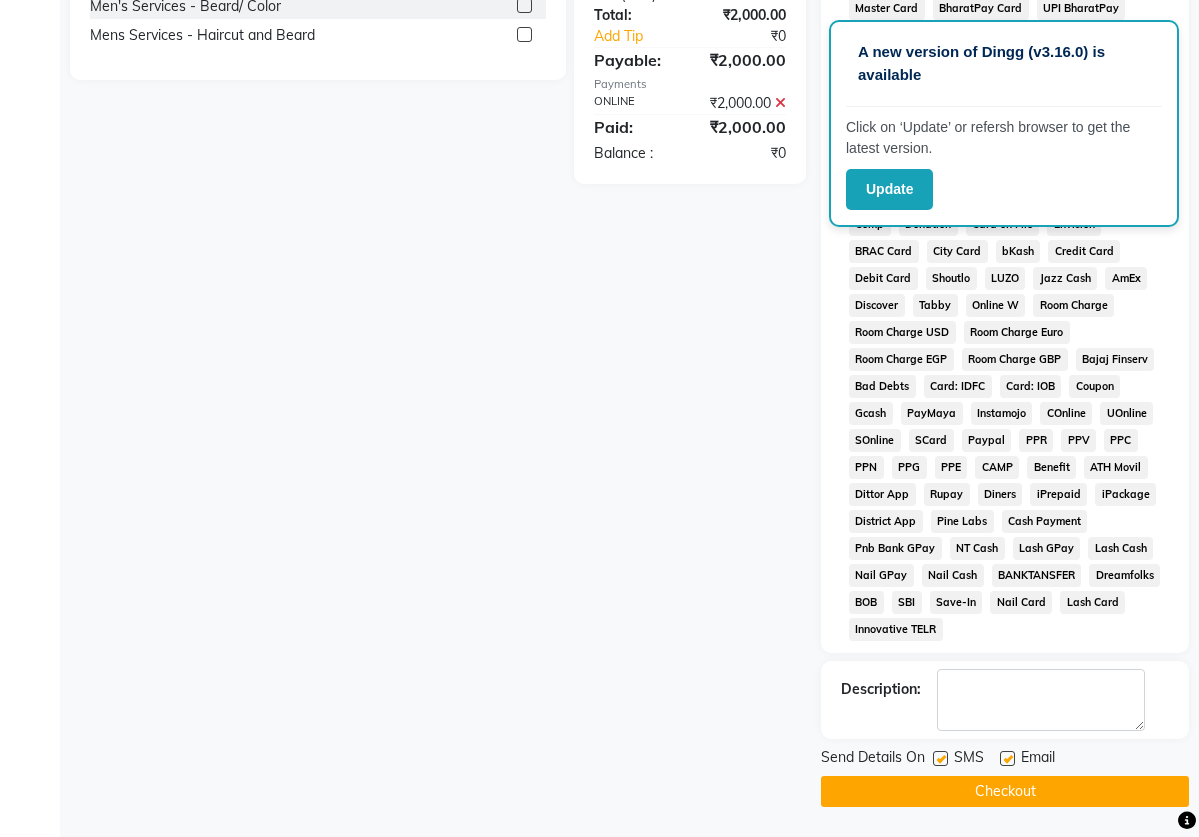 scroll, scrollTop: 751, scrollLeft: 0, axis: vertical 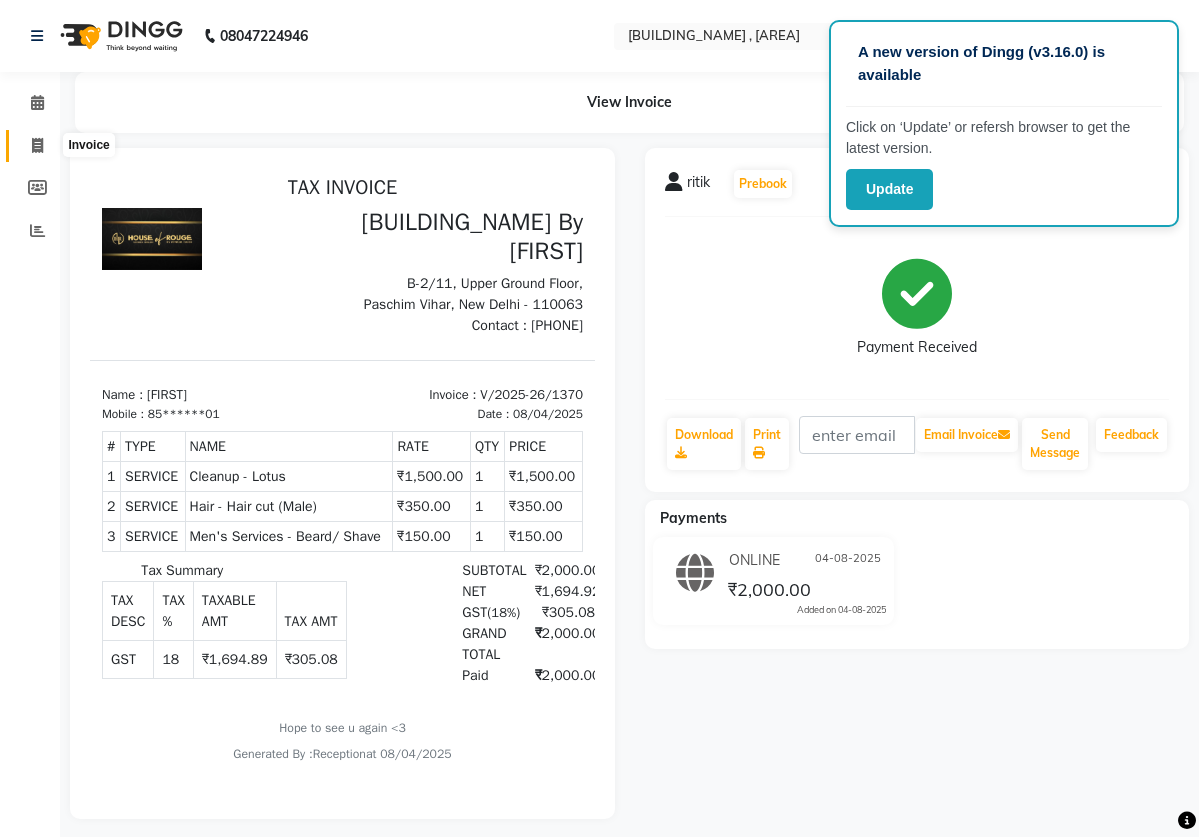 click 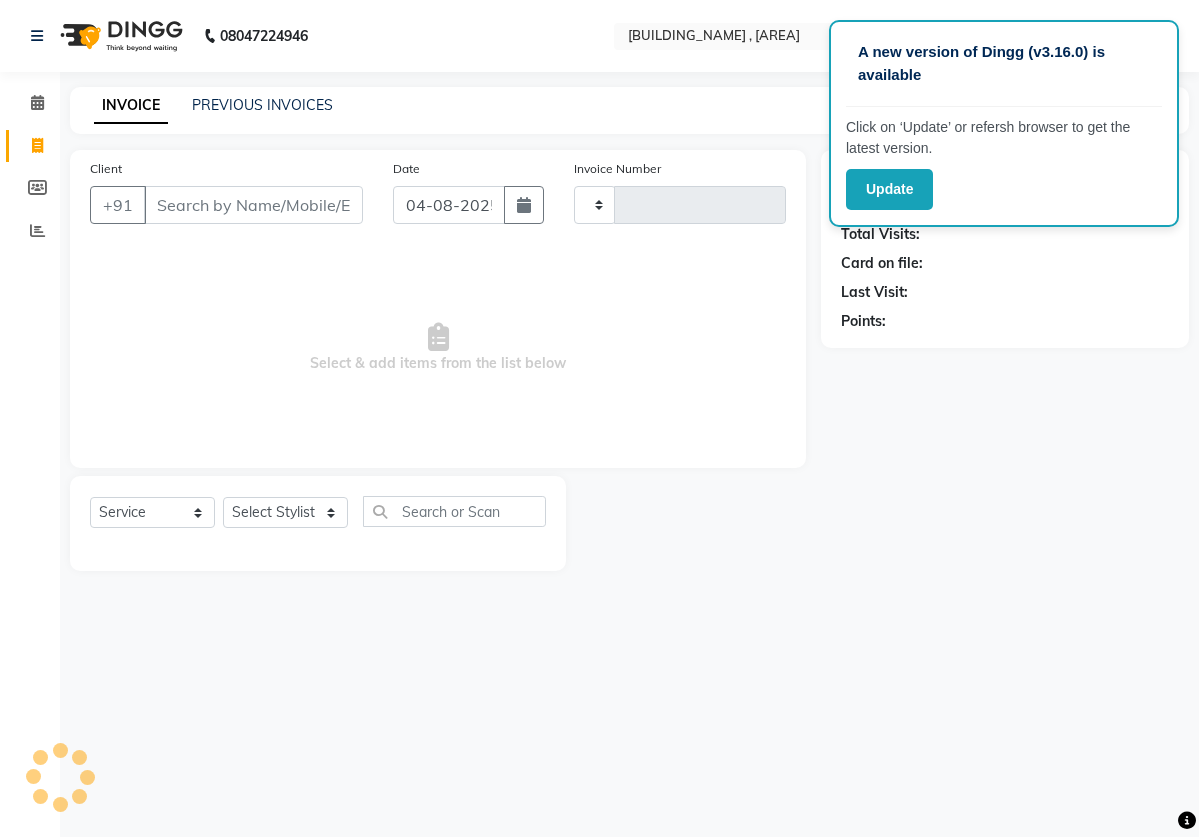 type on "1371" 